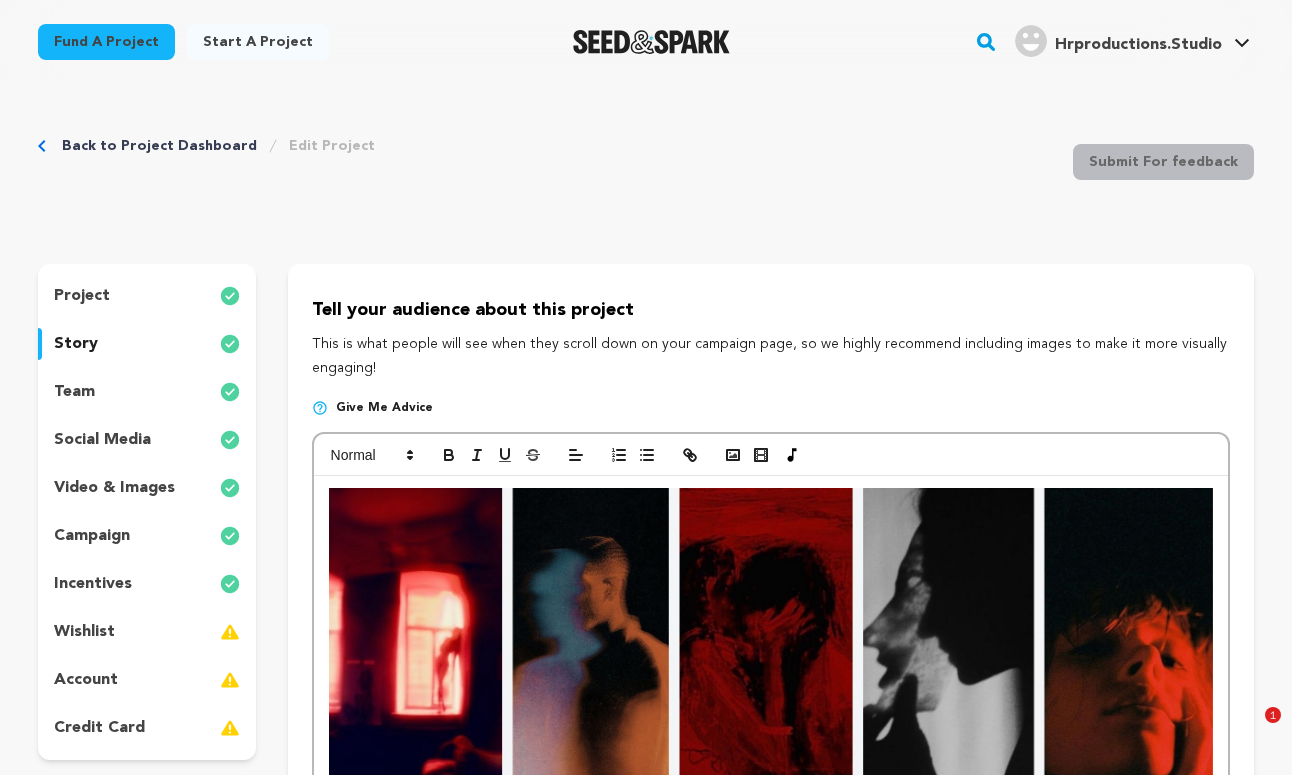 scroll, scrollTop: 0, scrollLeft: 0, axis: both 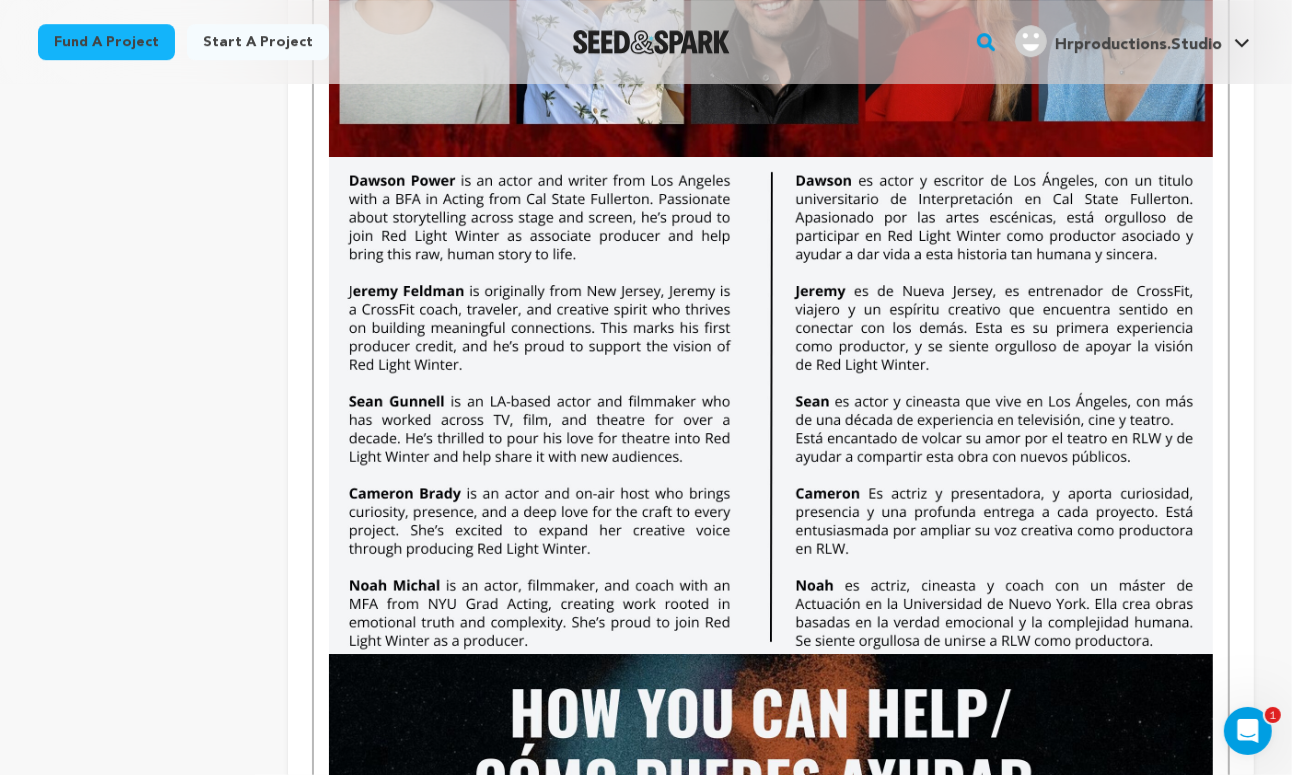 click on "Ramon as Matt Helena as Cristina Anthony as Davis Our Director" at bounding box center [771, -918] 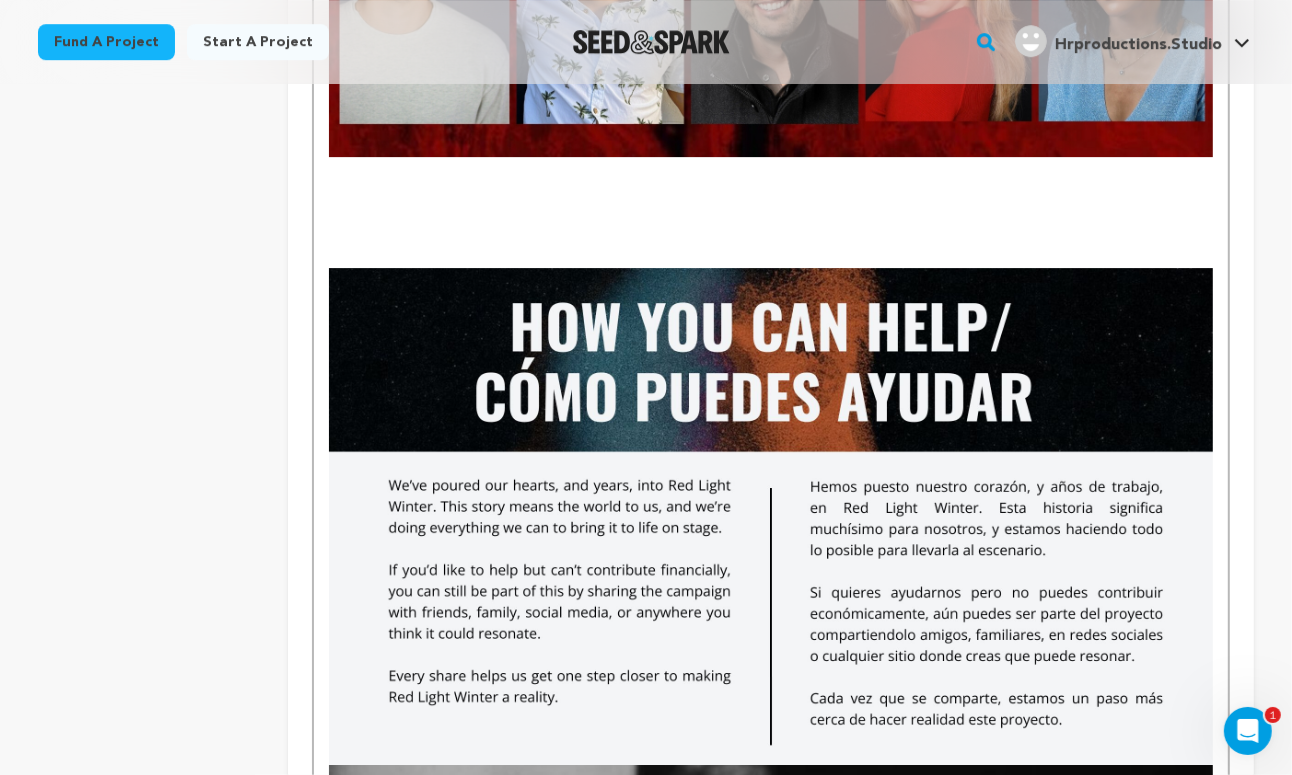 click at bounding box center [771, 166] 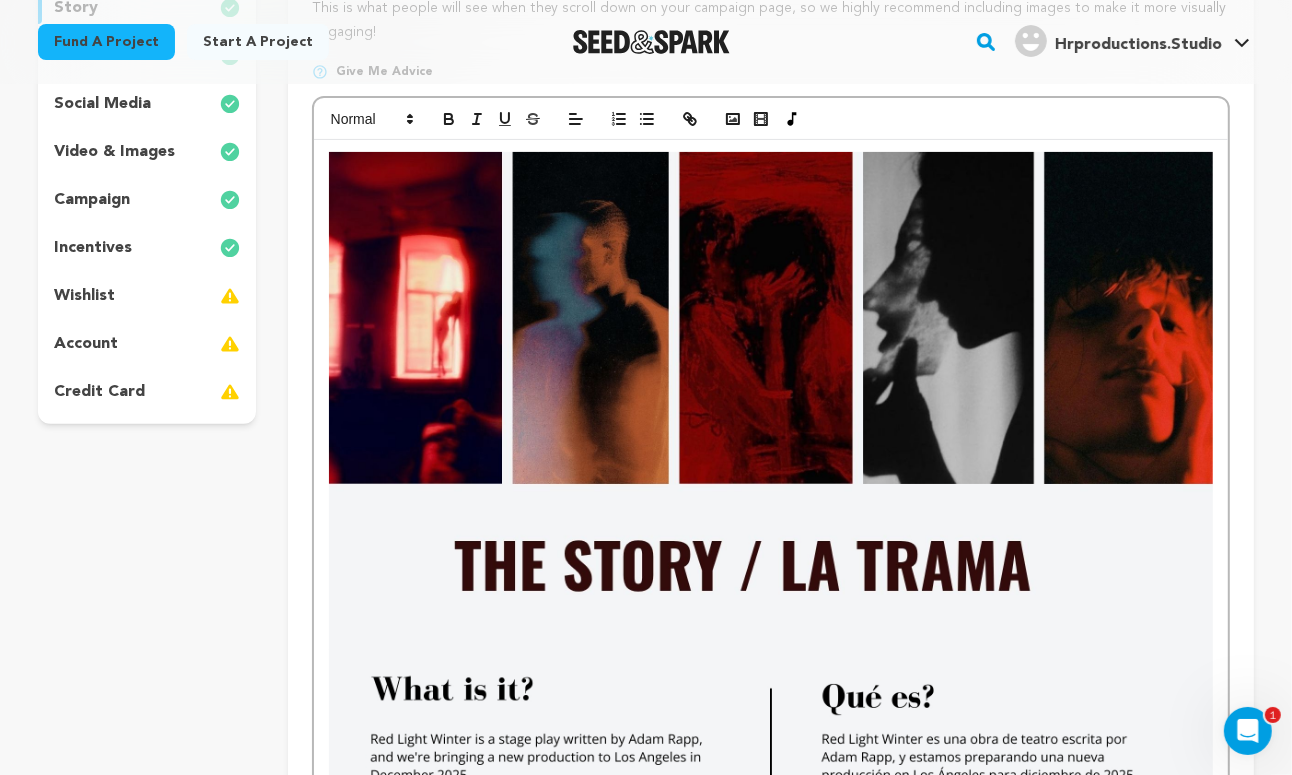 scroll, scrollTop: 277, scrollLeft: 0, axis: vertical 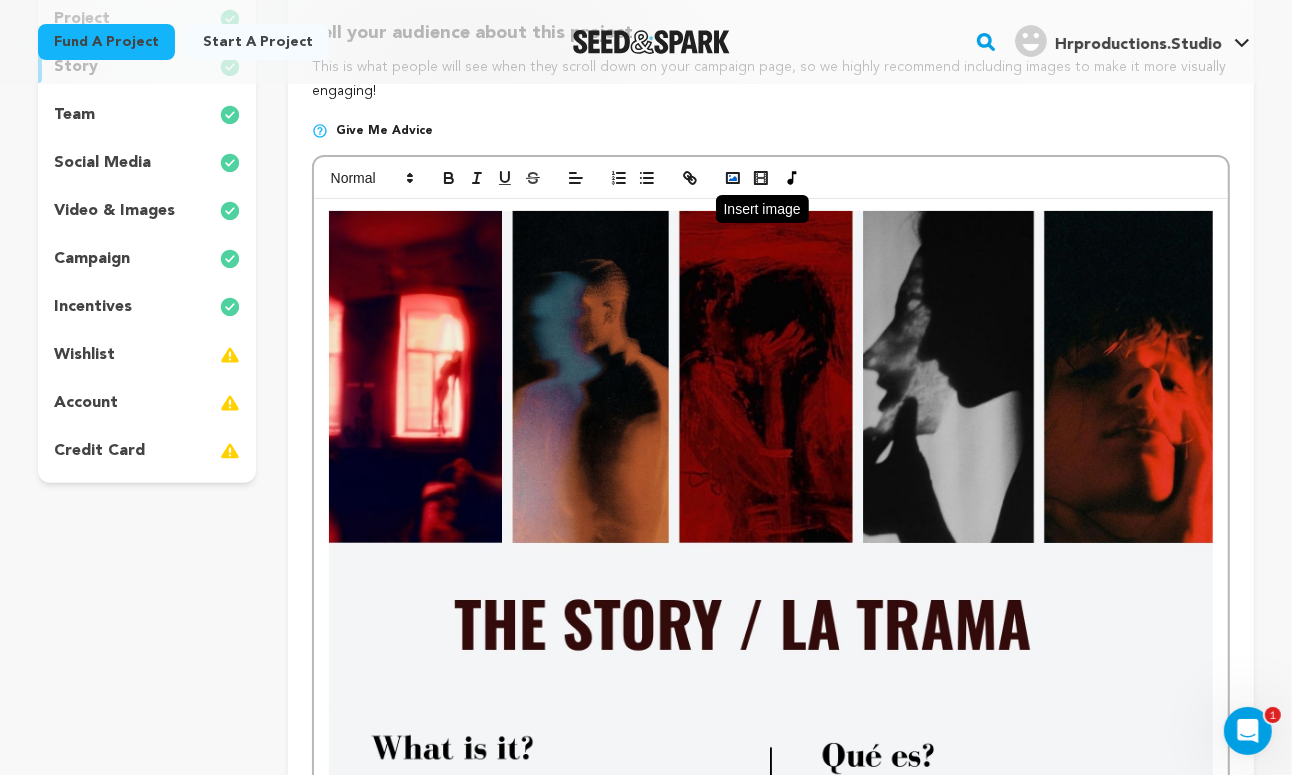 click 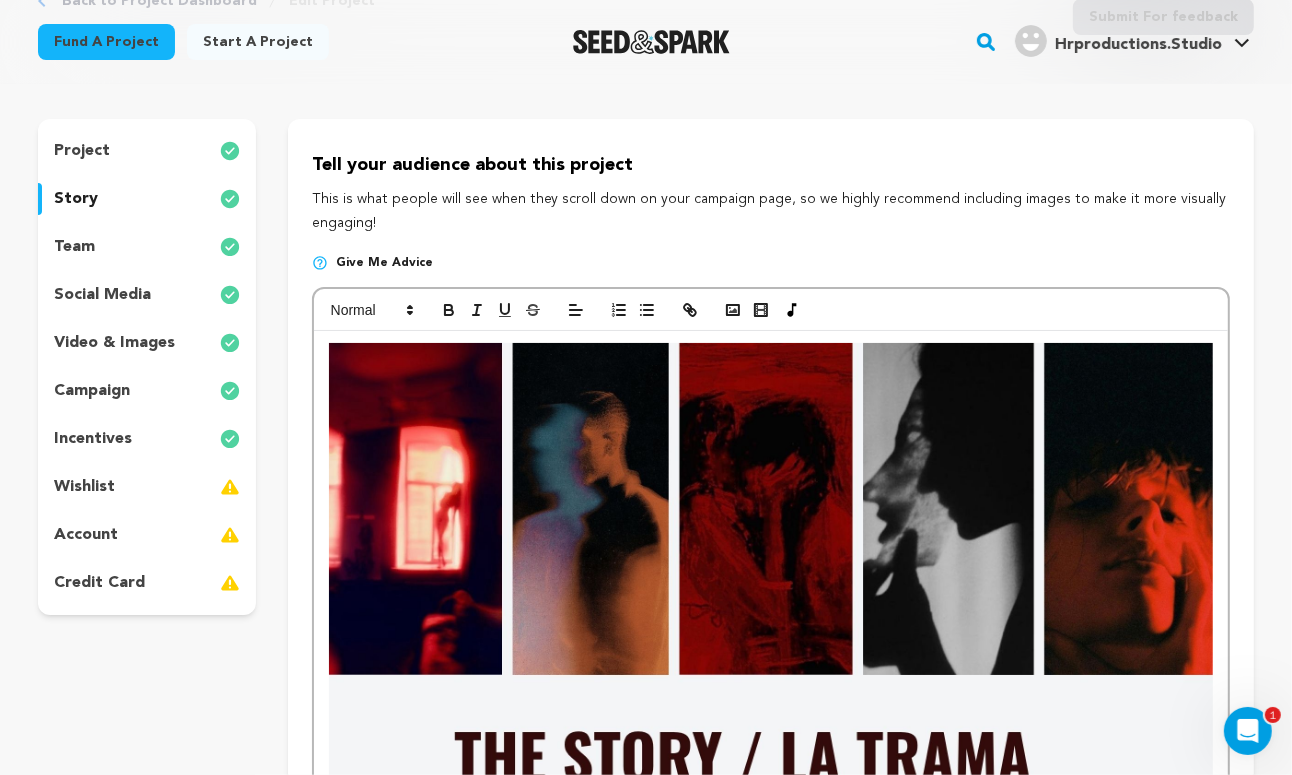 scroll, scrollTop: 0, scrollLeft: 0, axis: both 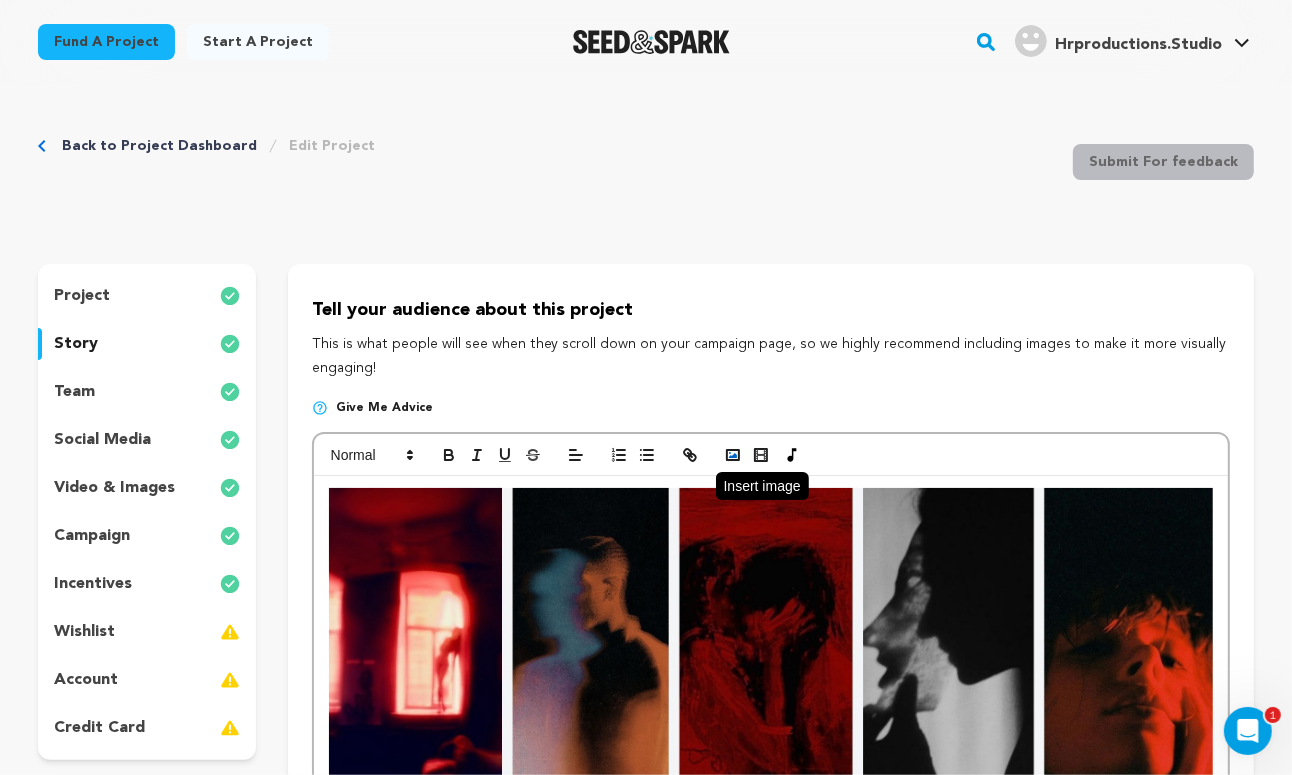 click 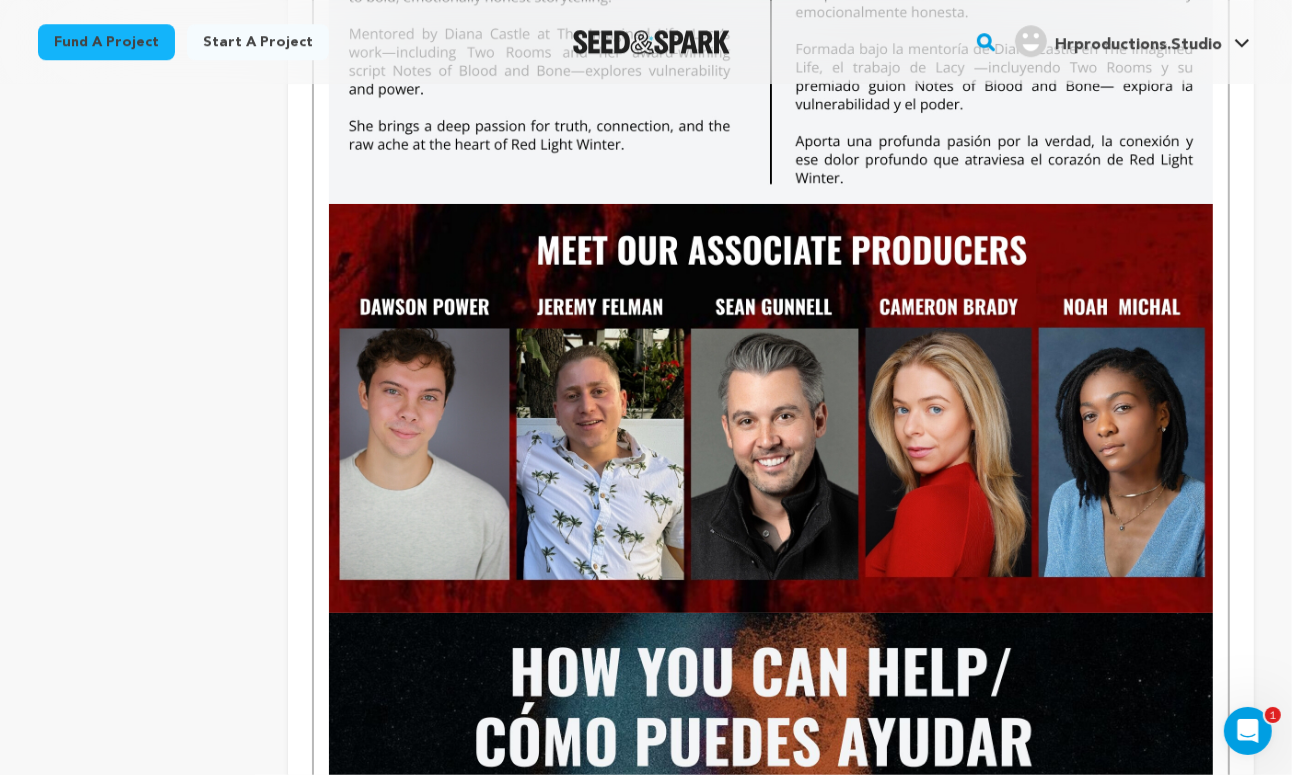 scroll, scrollTop: 4508, scrollLeft: 0, axis: vertical 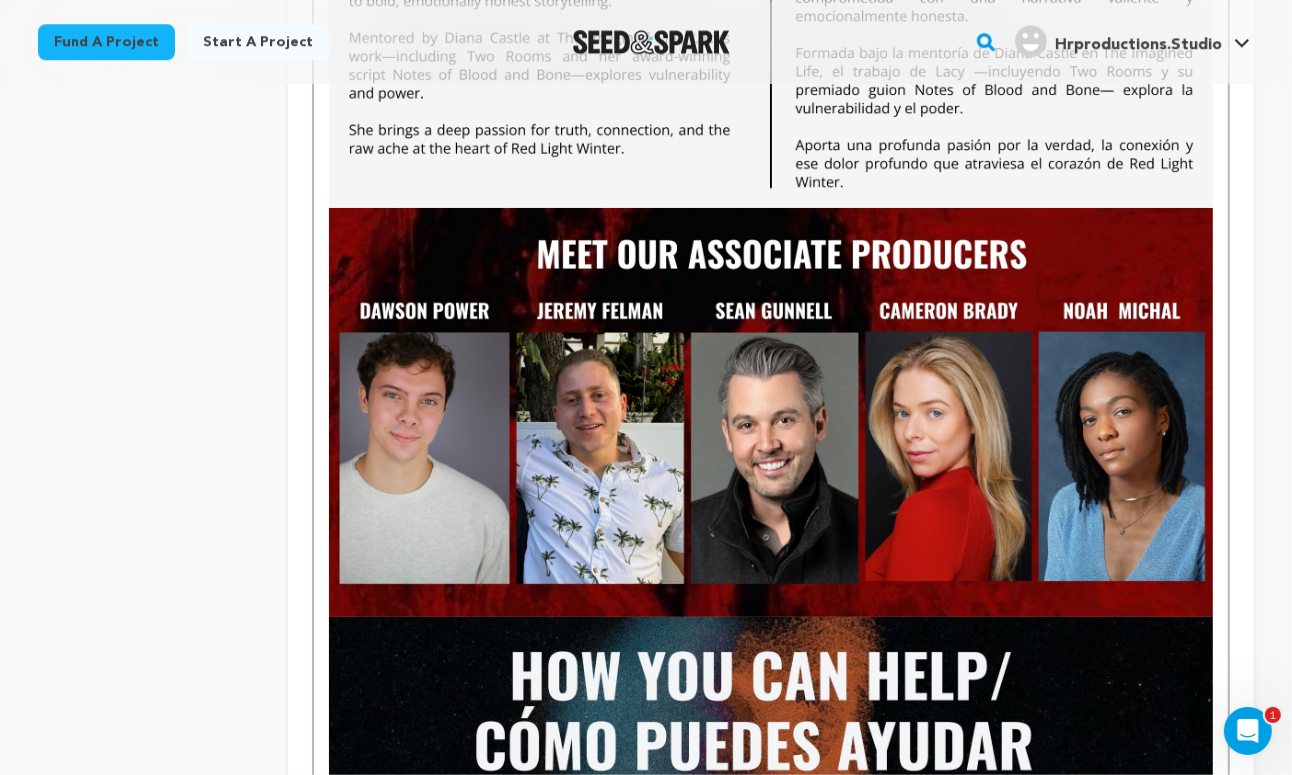 click at bounding box center [771, 412] 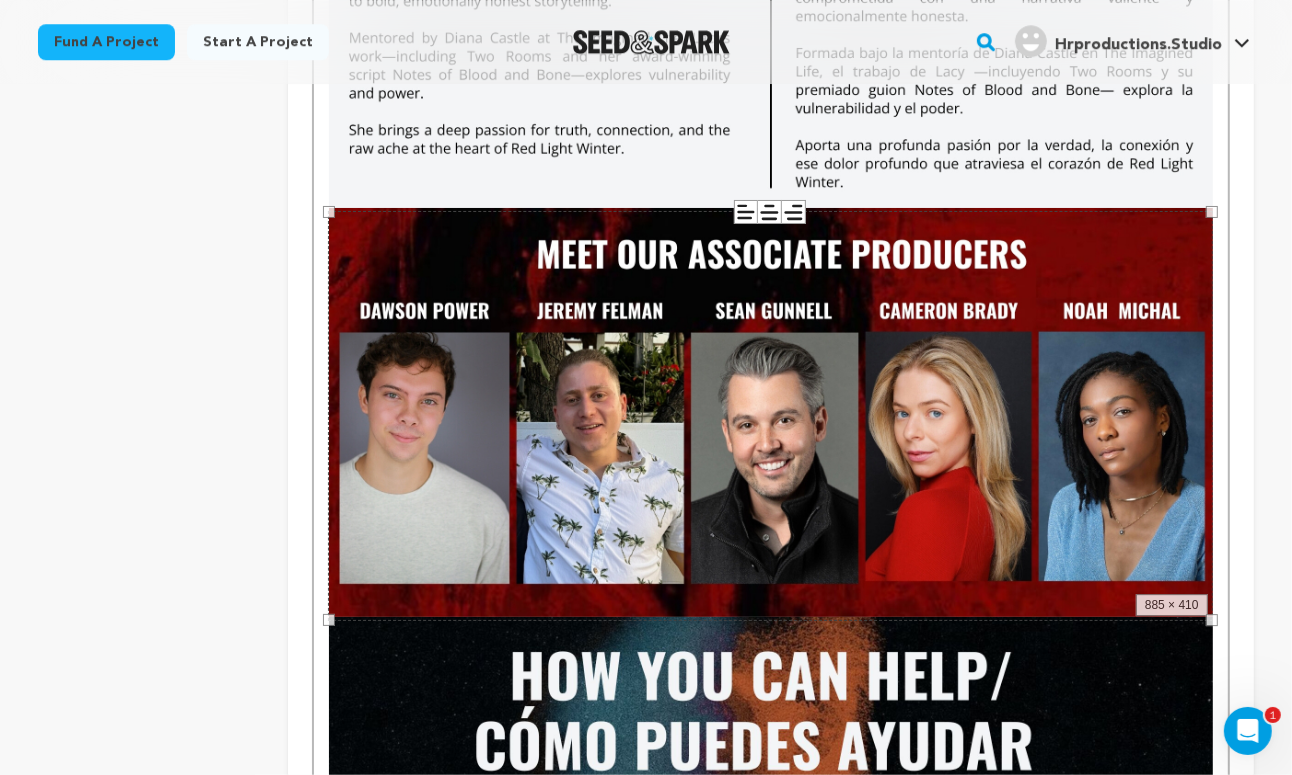 click on "Ramon as Matt Helena as Cristina Anthony as Davis Our Director" at bounding box center [771, -707] 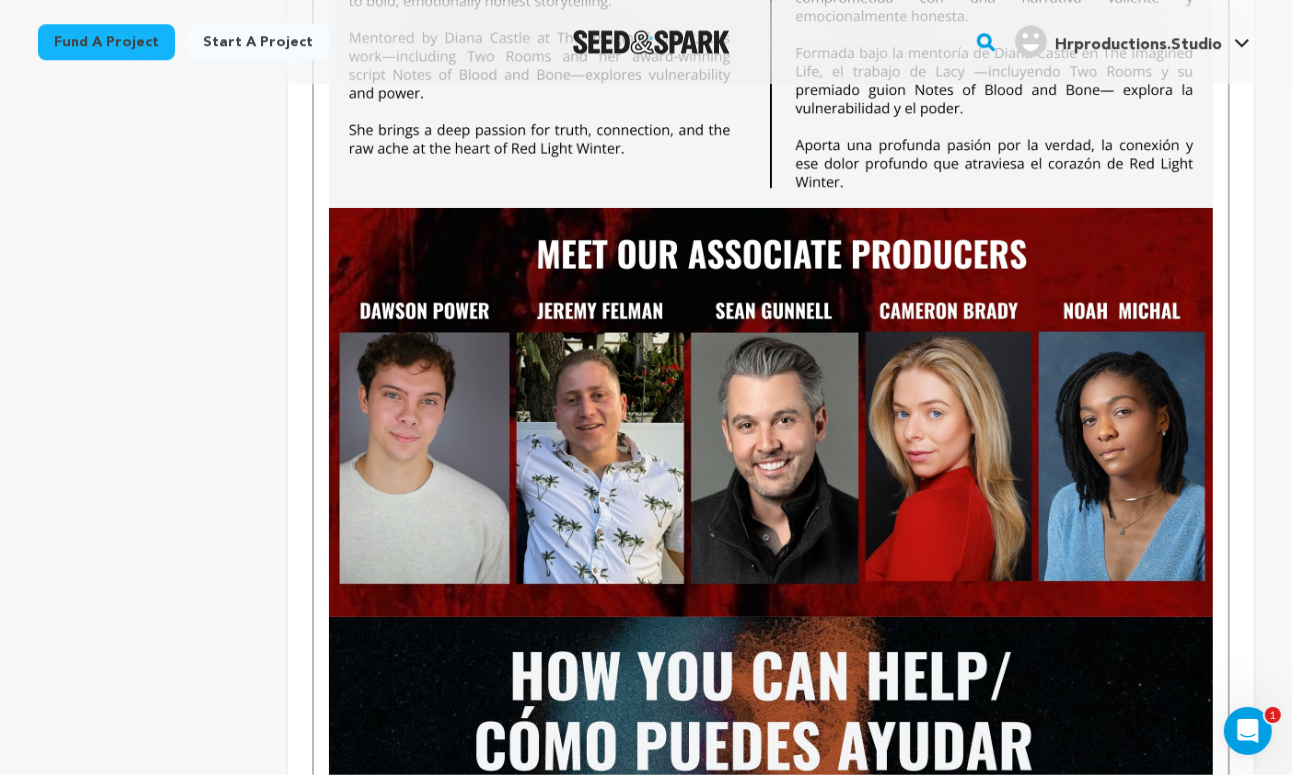 click on "Ramon as Matt Helena as Cristina Anthony as Davis Our Director" at bounding box center [771, -707] 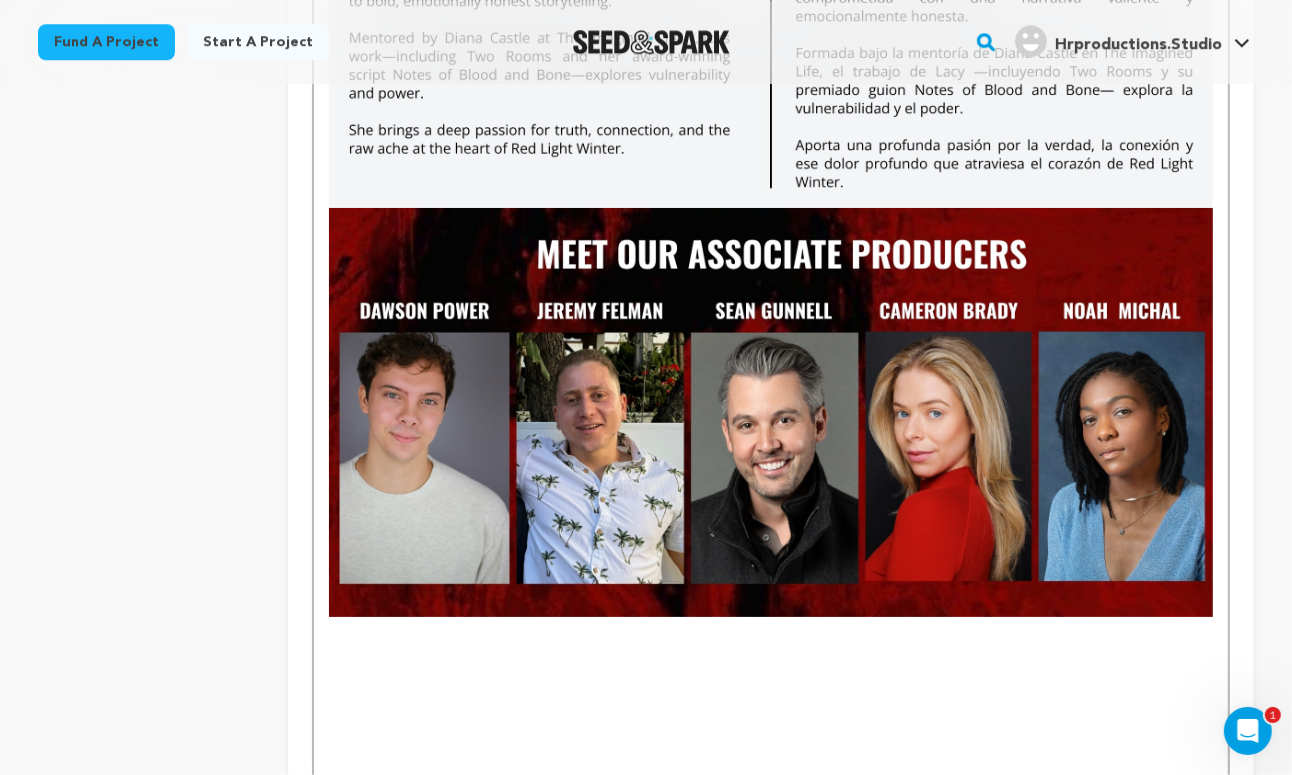 click at bounding box center [771, 626] 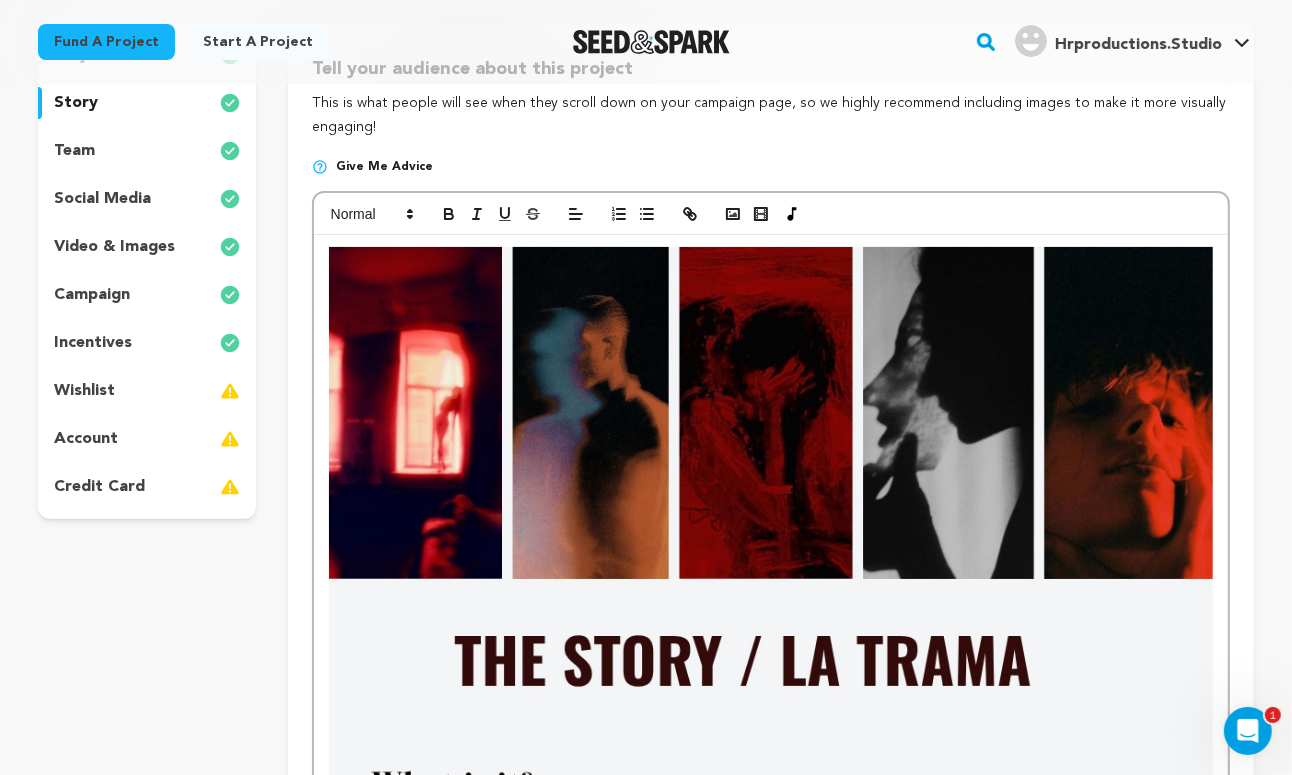 scroll, scrollTop: 0, scrollLeft: 0, axis: both 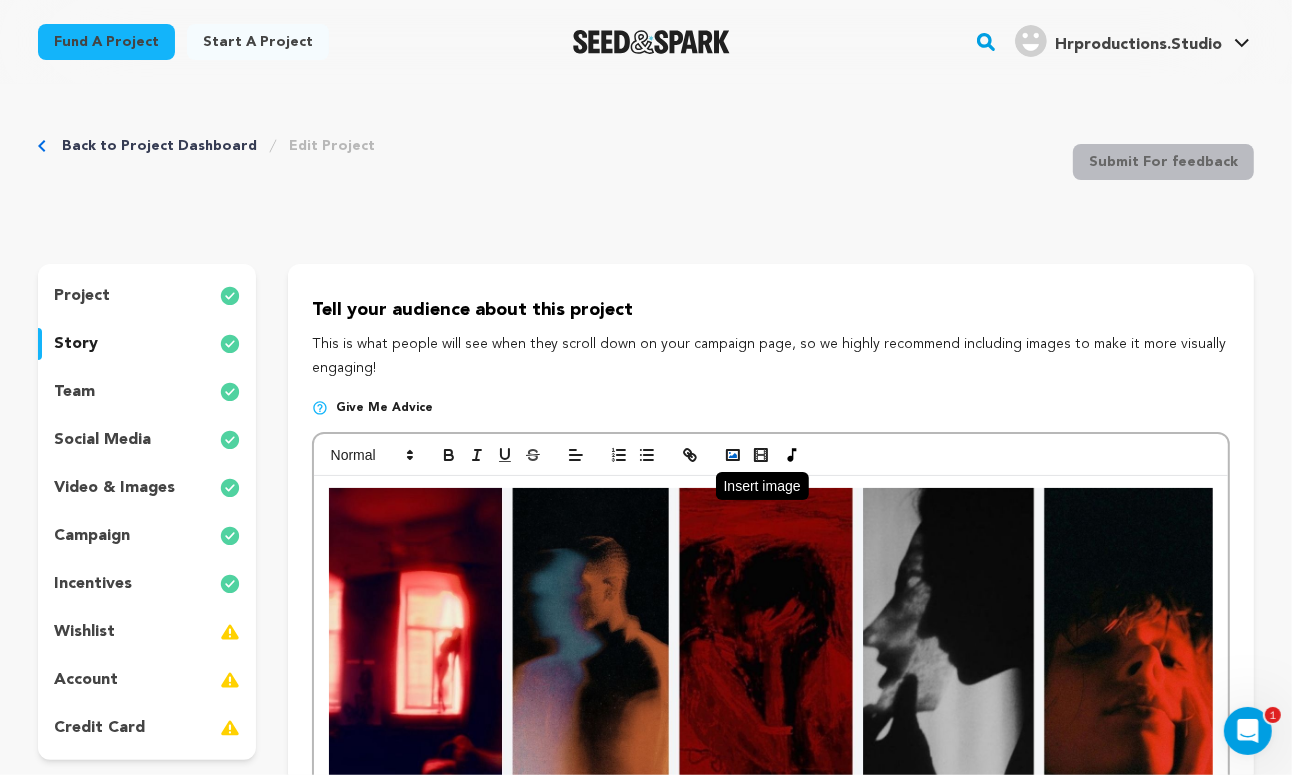 click 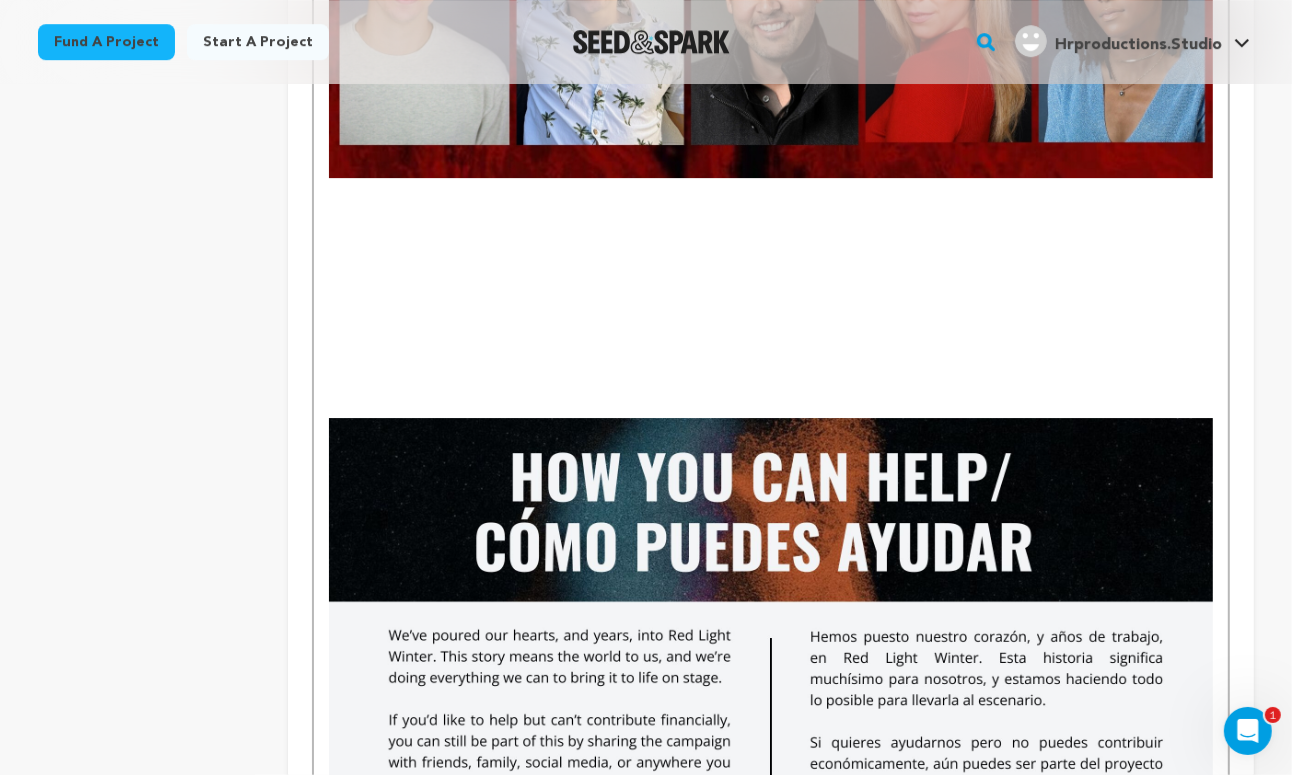scroll, scrollTop: 4925, scrollLeft: 0, axis: vertical 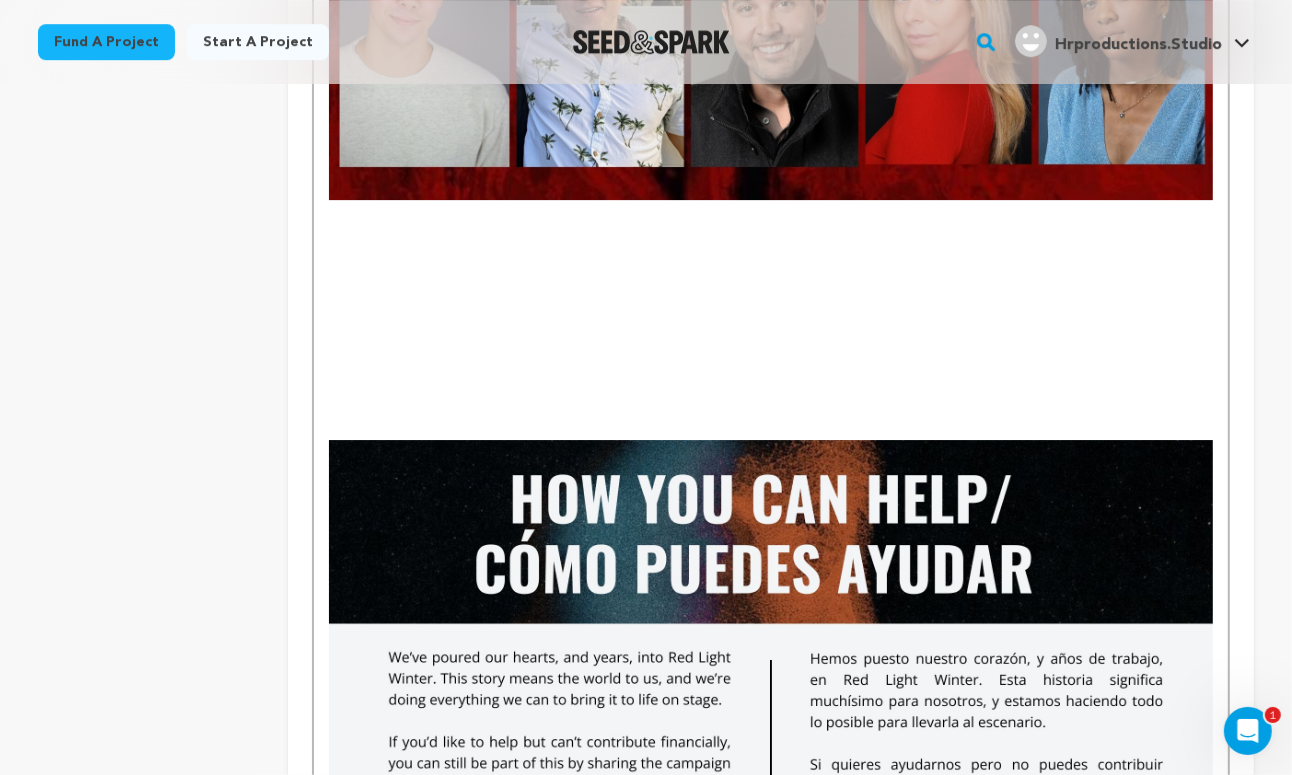 click at bounding box center [771, 227] 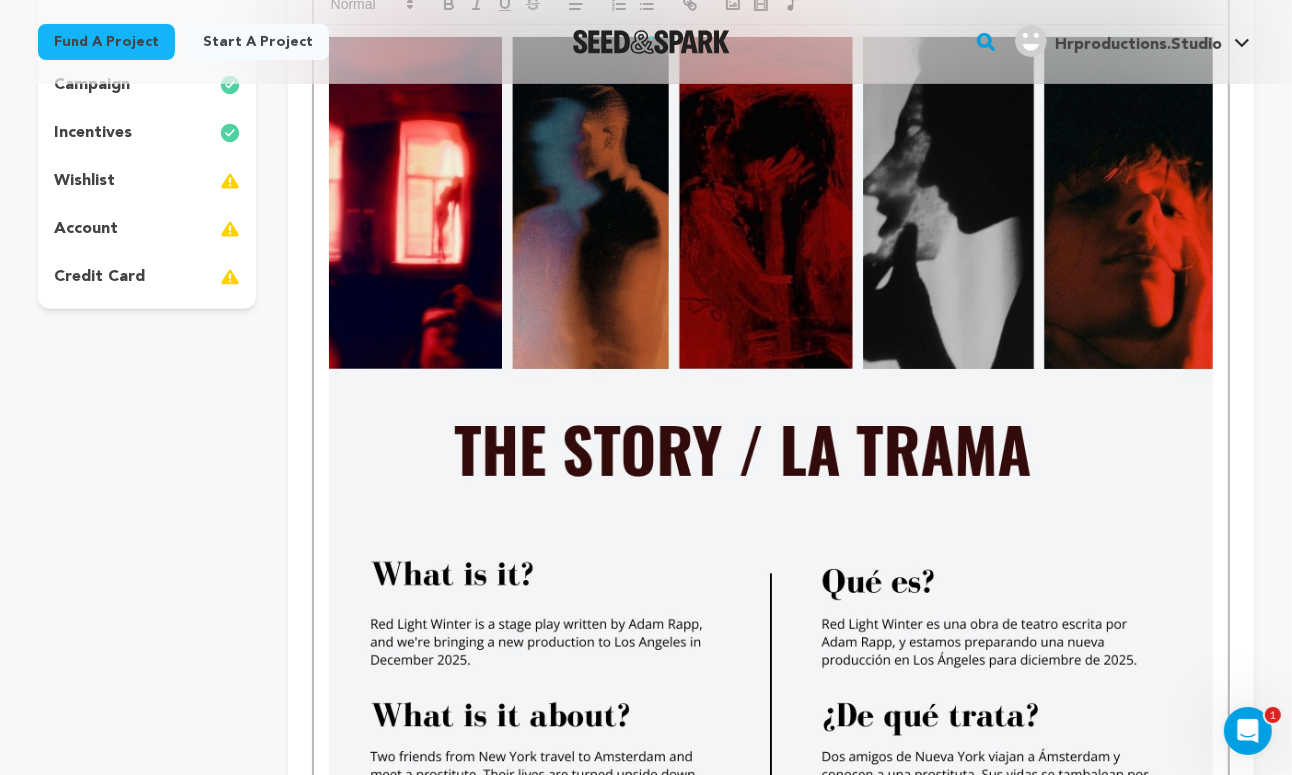 scroll, scrollTop: 0, scrollLeft: 0, axis: both 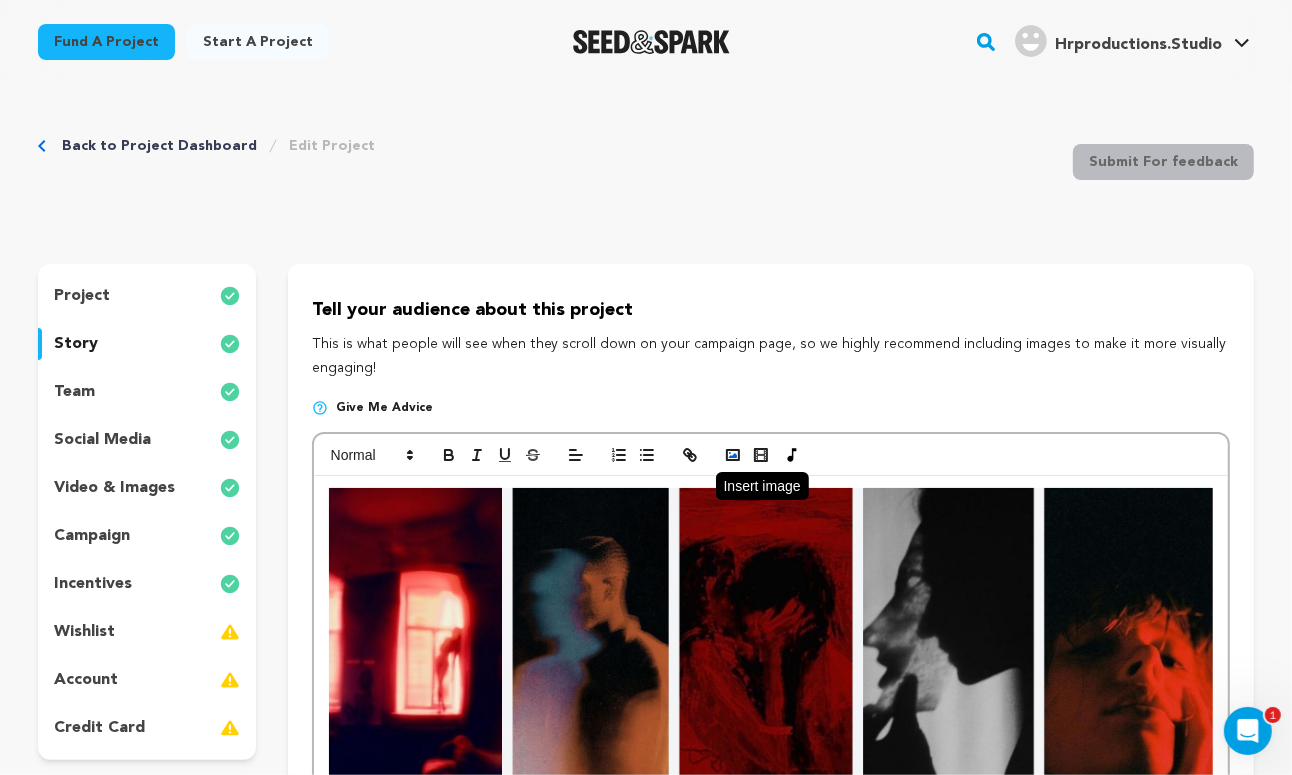 click 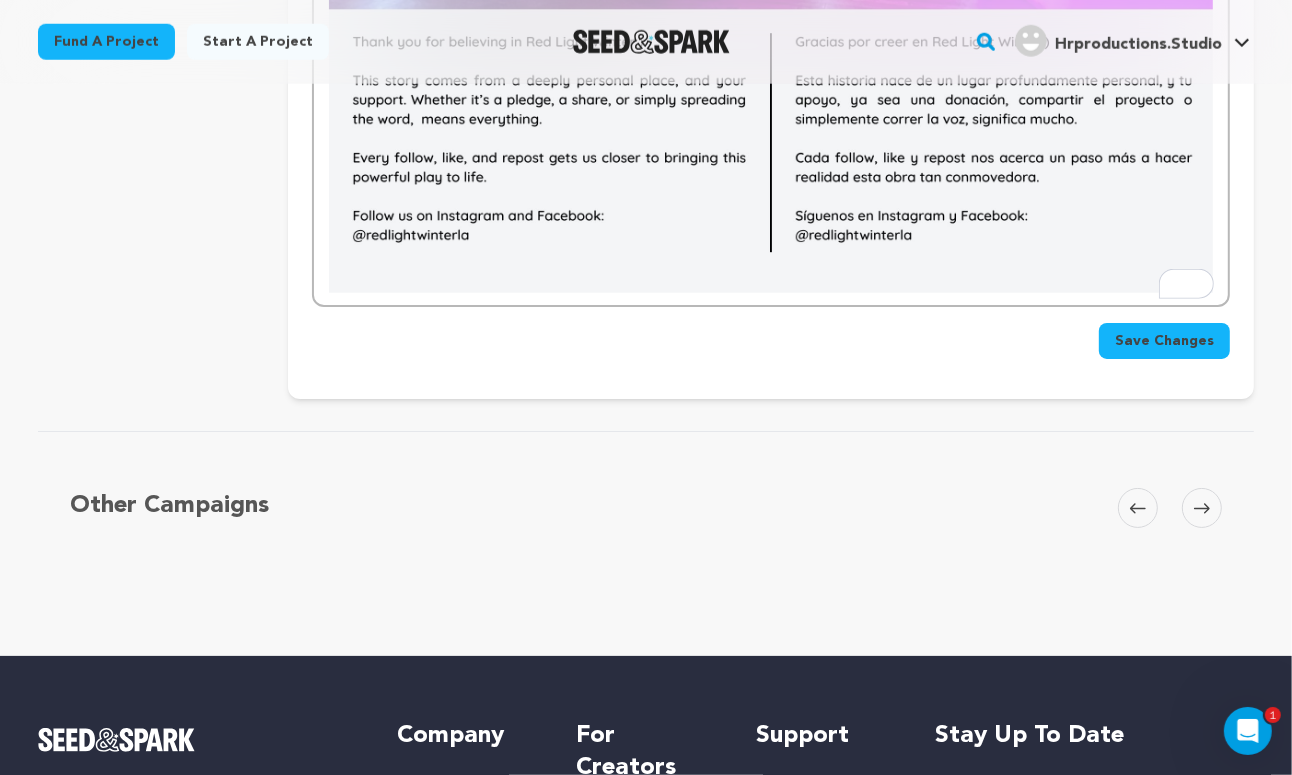 scroll, scrollTop: 6939, scrollLeft: 0, axis: vertical 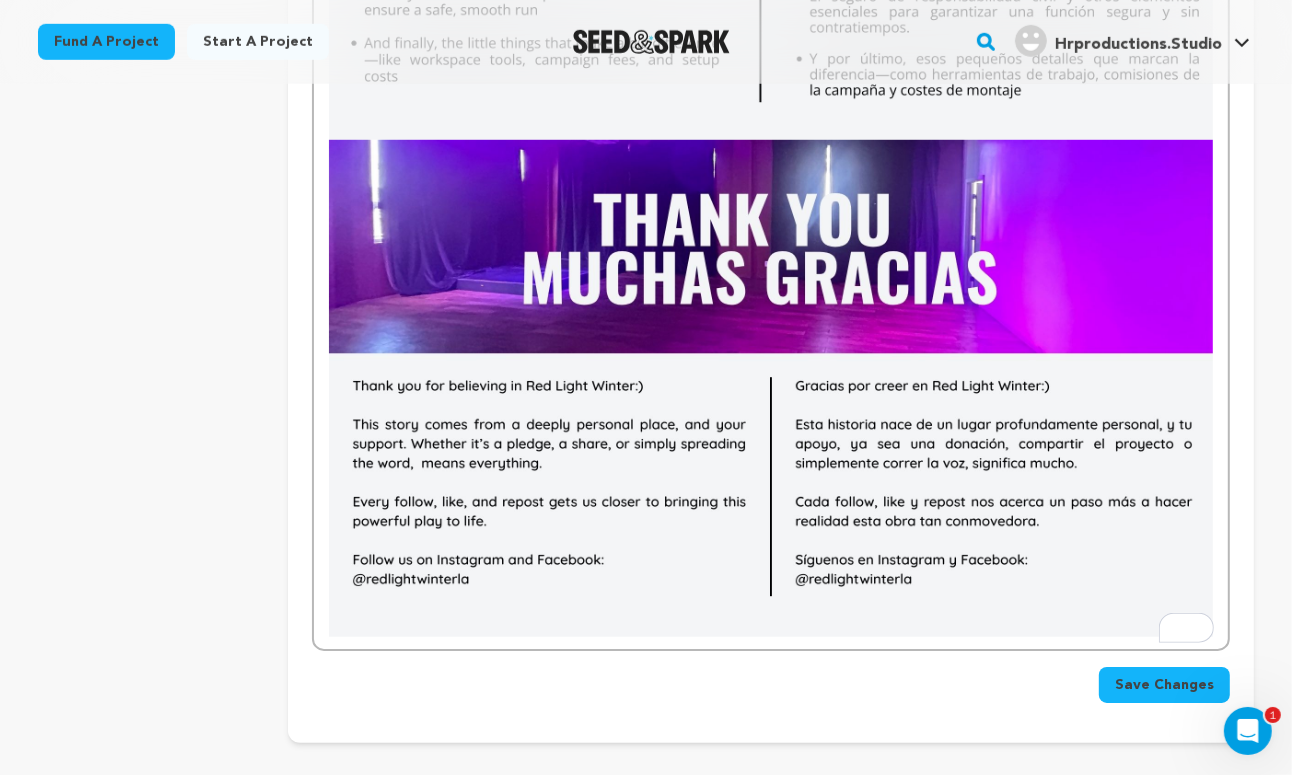 click on "Ramon as Matt Helena as Cristina Anthony as Davis Our Director" at bounding box center (771, -2907) 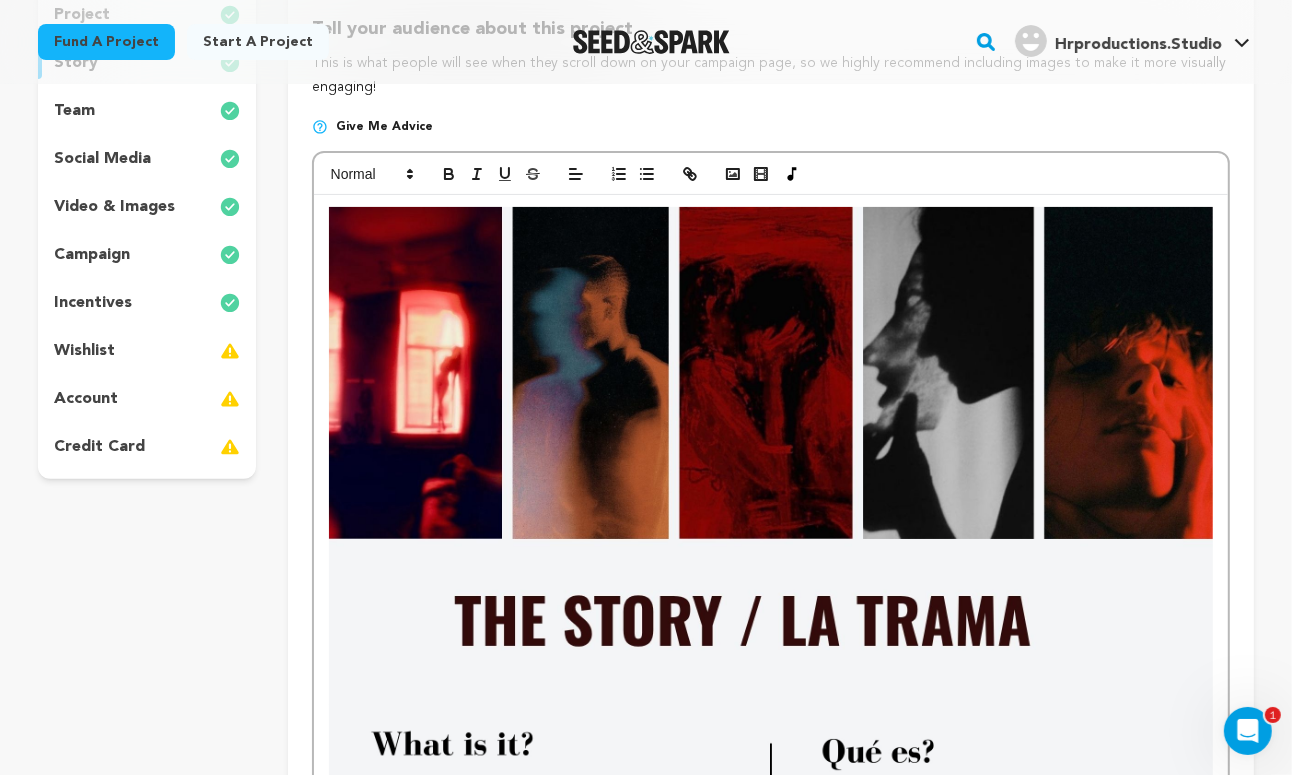scroll, scrollTop: 0, scrollLeft: 0, axis: both 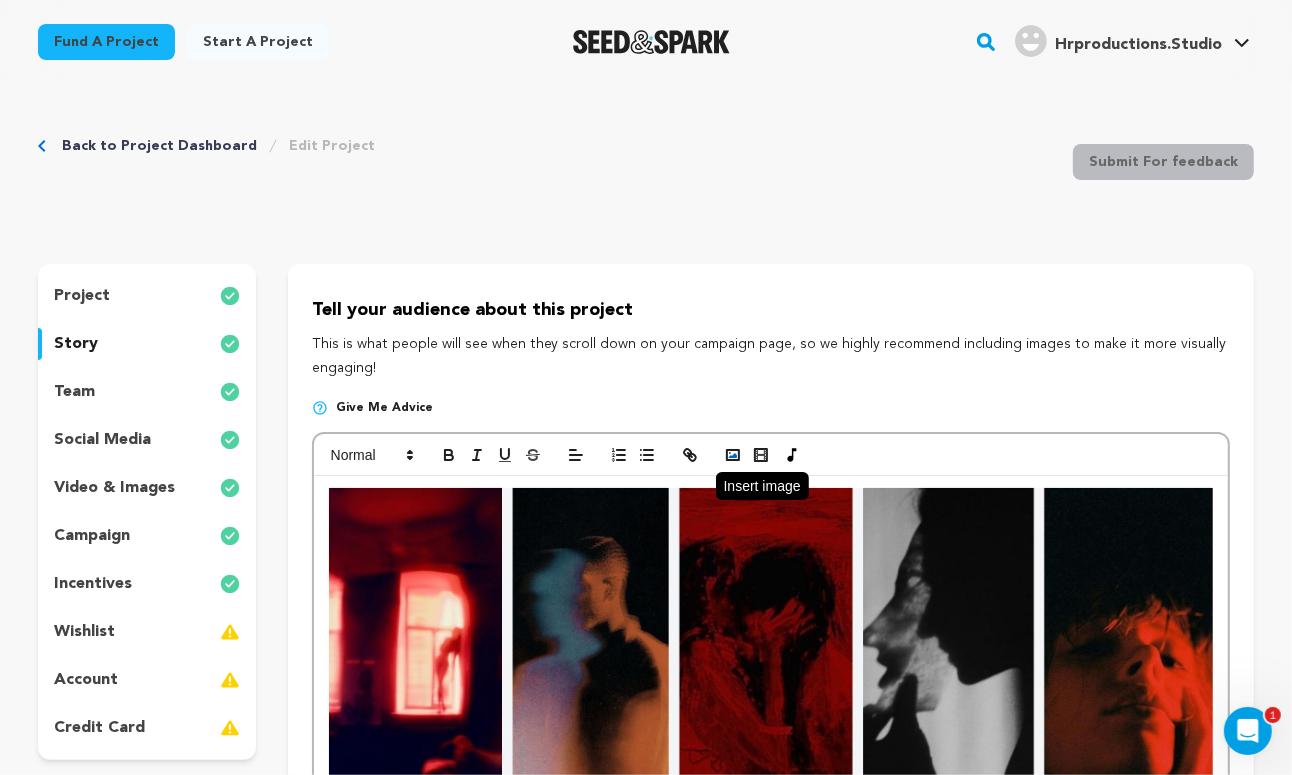 click 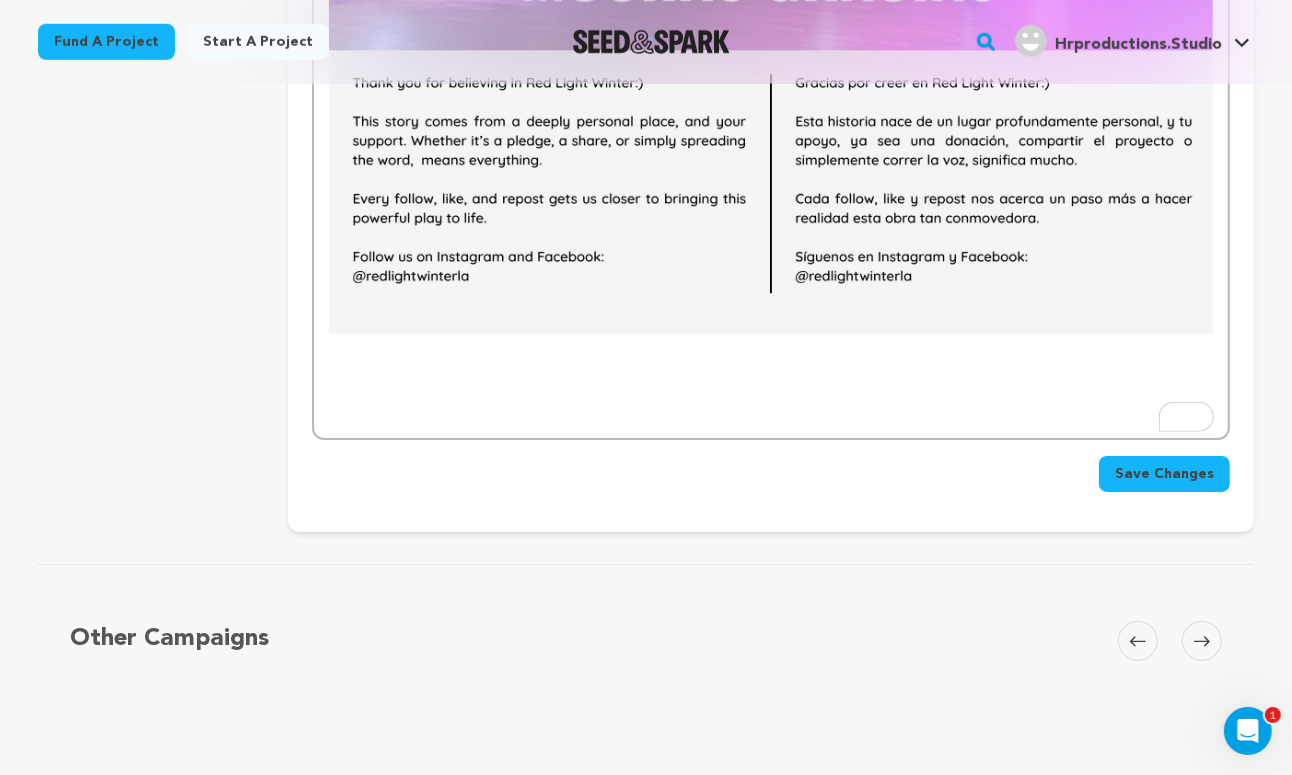 scroll, scrollTop: 7173, scrollLeft: 0, axis: vertical 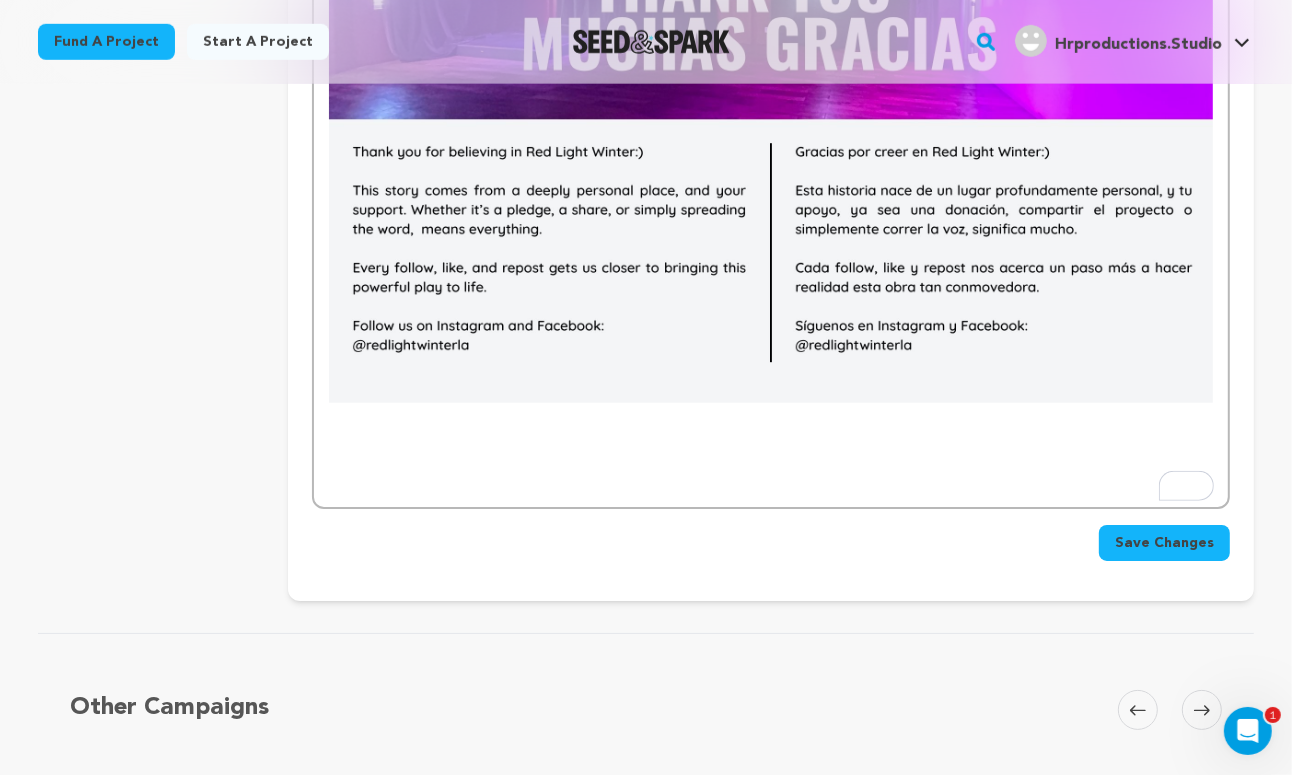 click on "Save Changes" at bounding box center [771, 535] 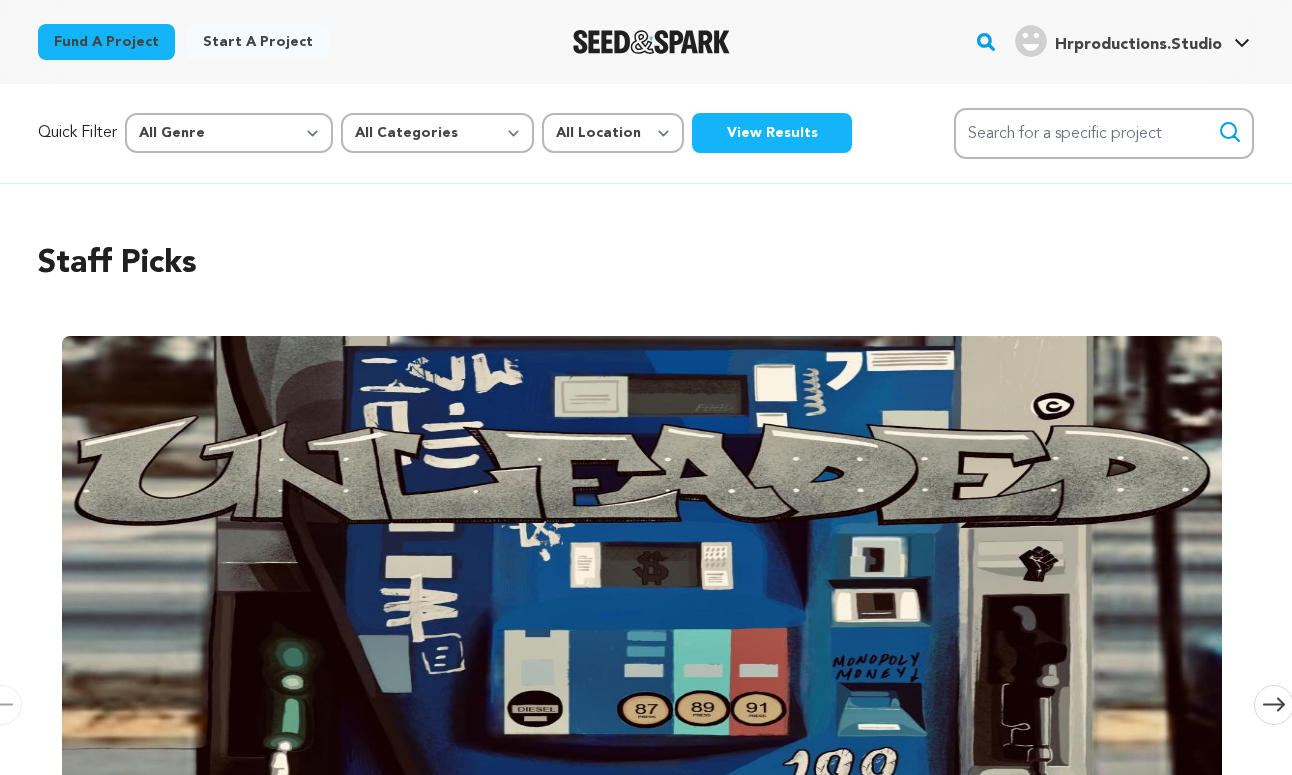 scroll, scrollTop: 0, scrollLeft: 0, axis: both 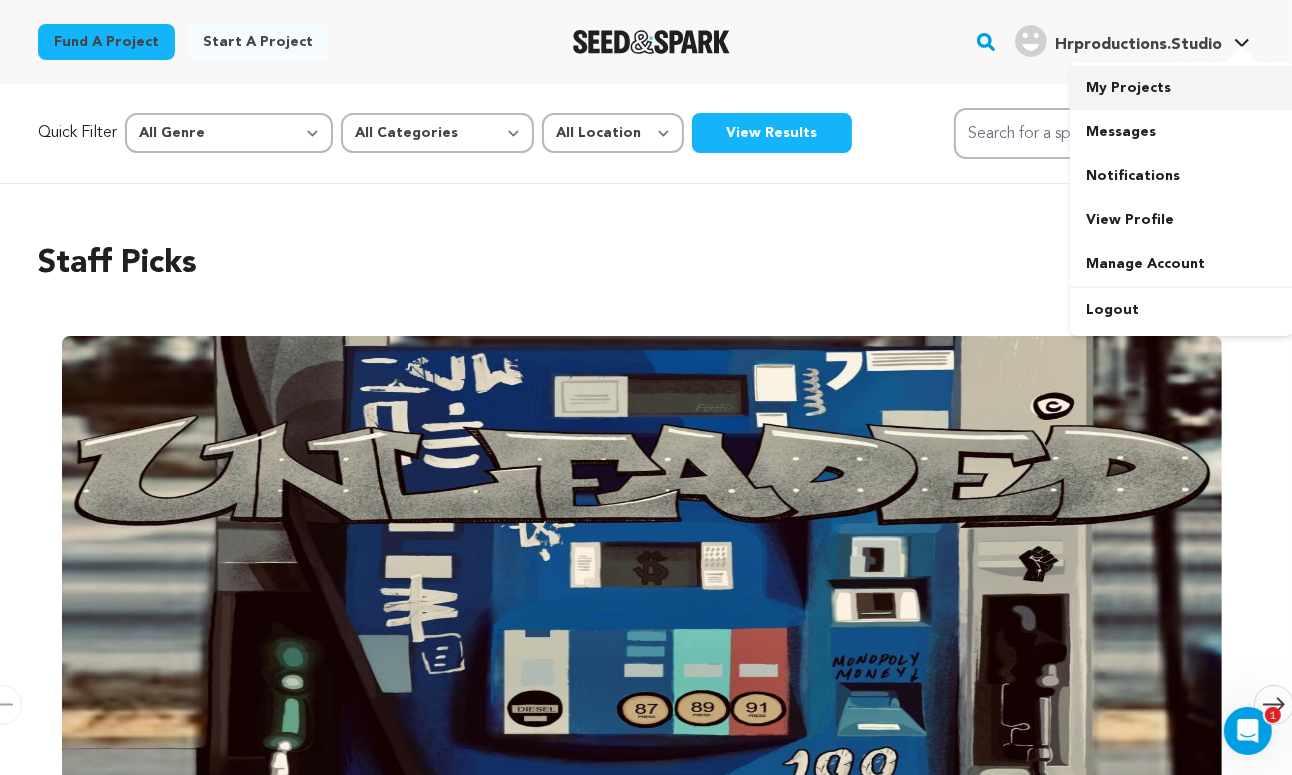 click on "My Projects" at bounding box center (1182, 88) 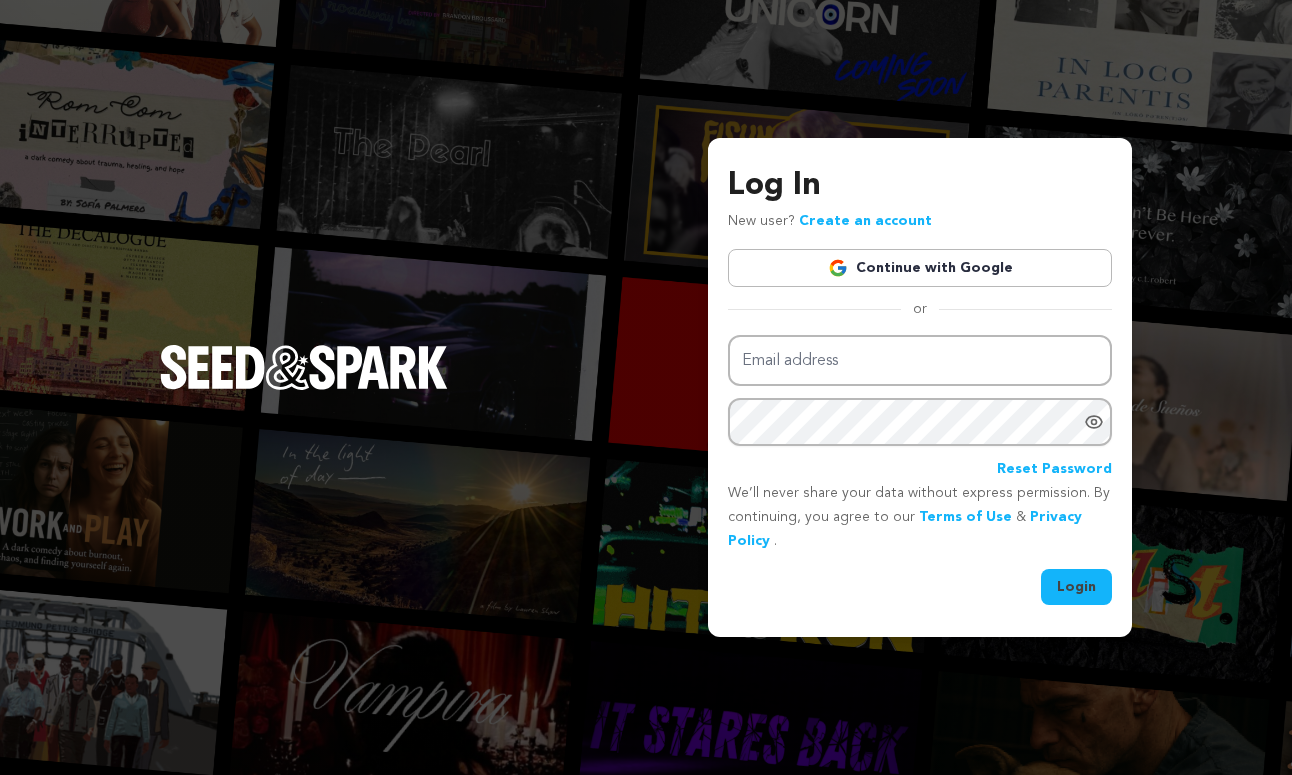 scroll, scrollTop: 0, scrollLeft: 0, axis: both 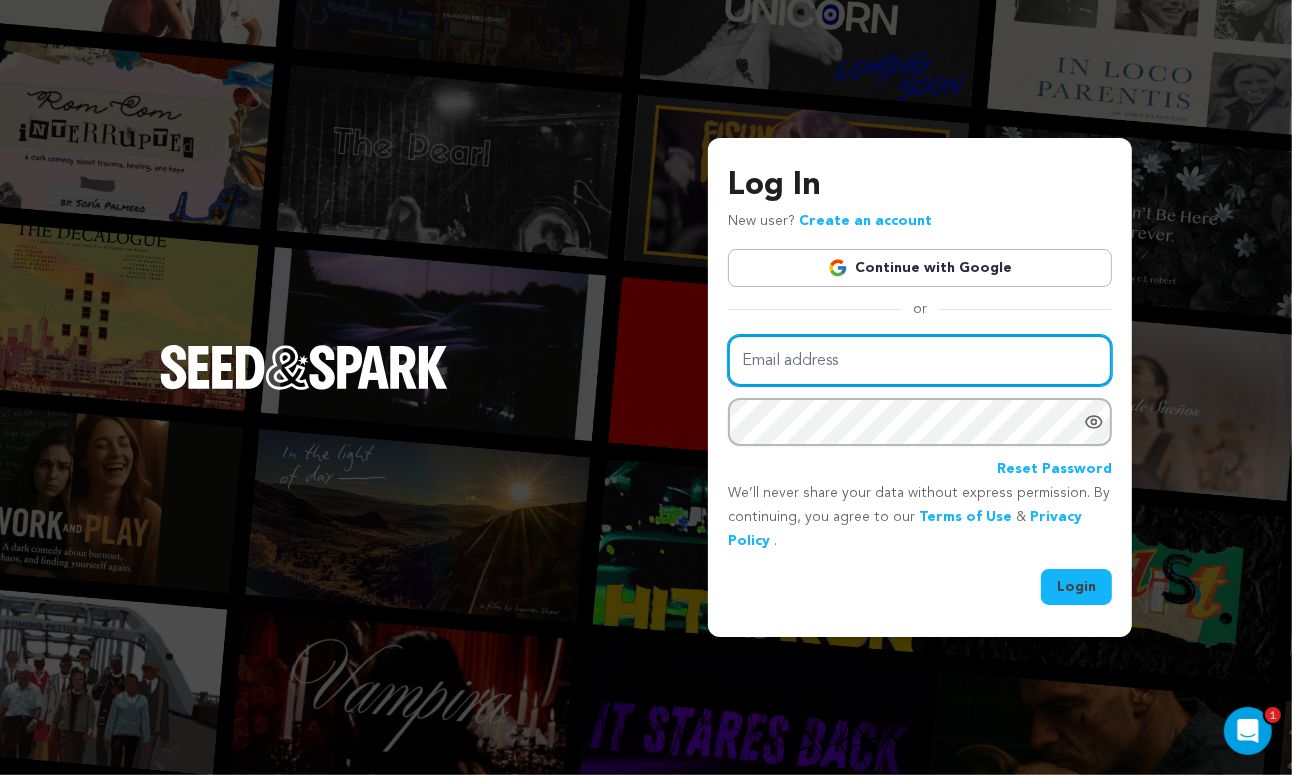 type on "hrproductions.studio@gmail.com" 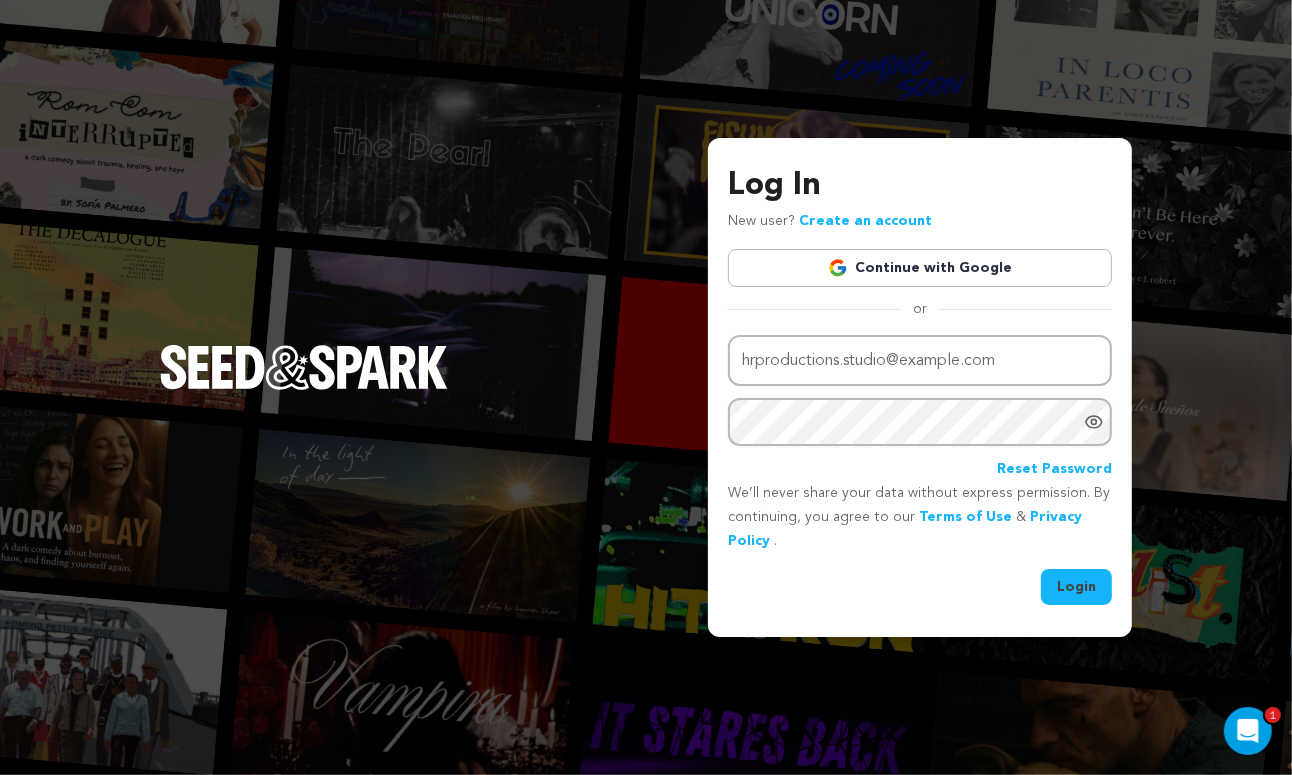 click on "Login" at bounding box center [1076, 587] 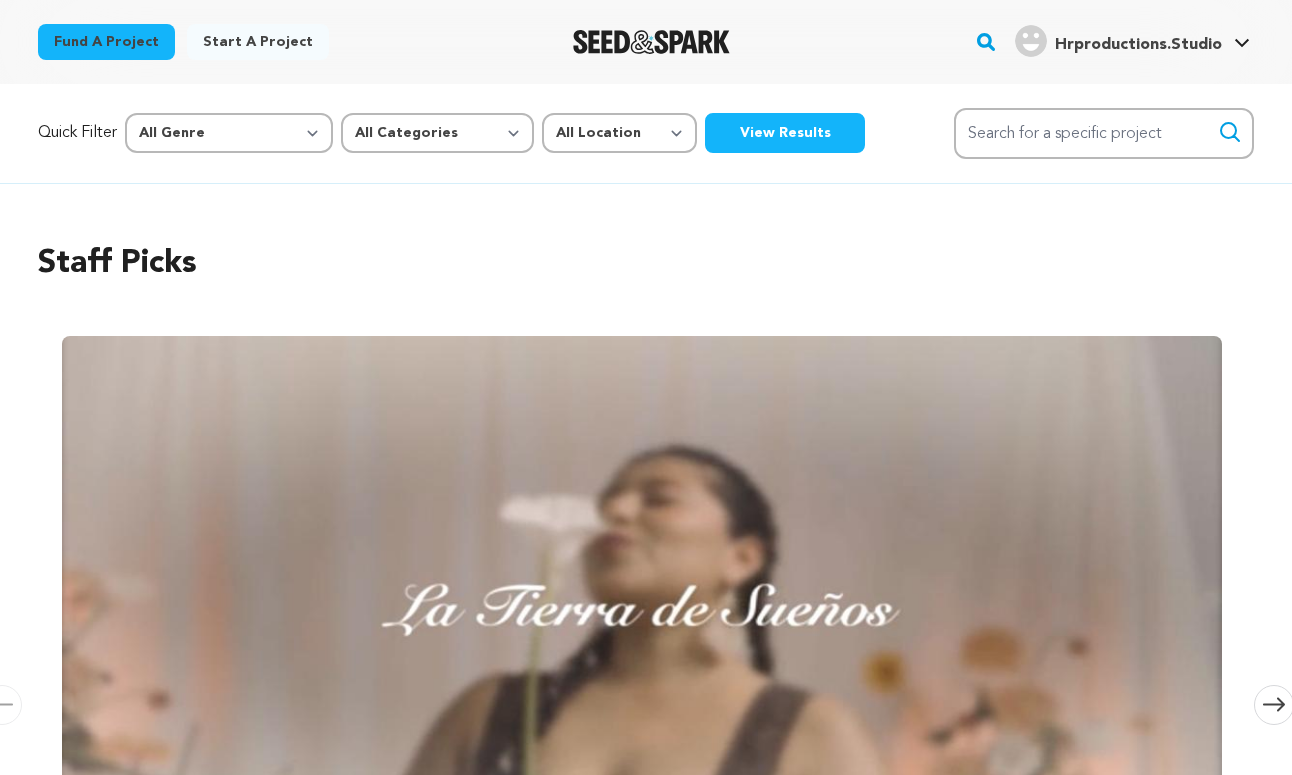 scroll, scrollTop: 0, scrollLeft: 0, axis: both 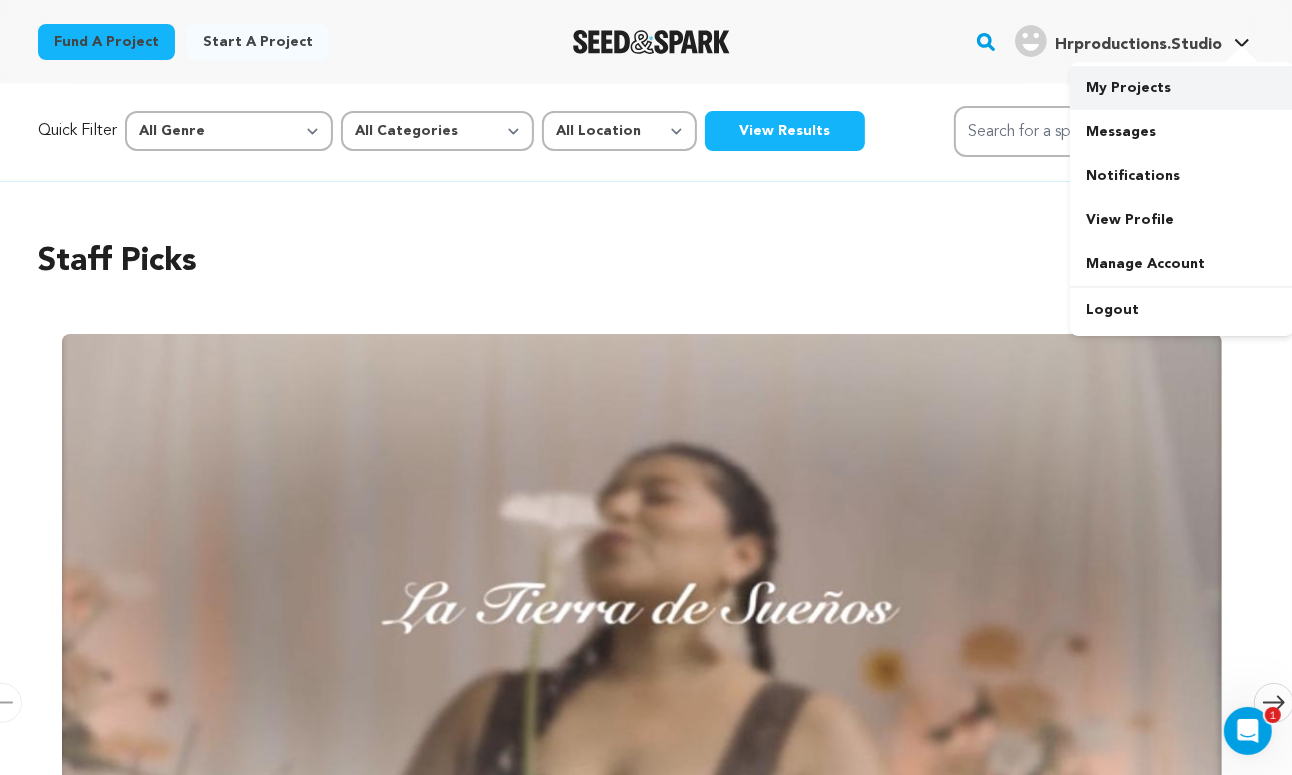 click on "My Projects" at bounding box center [1182, 88] 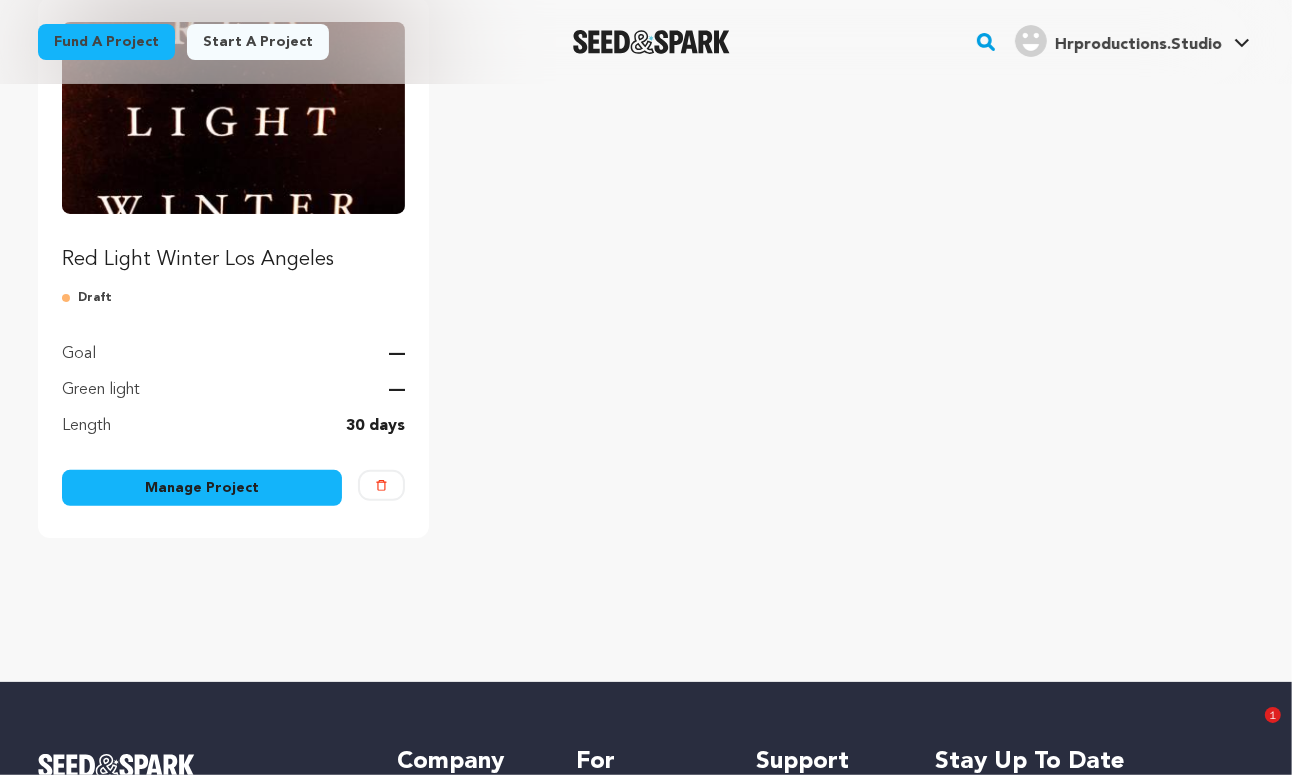scroll, scrollTop: 316, scrollLeft: 0, axis: vertical 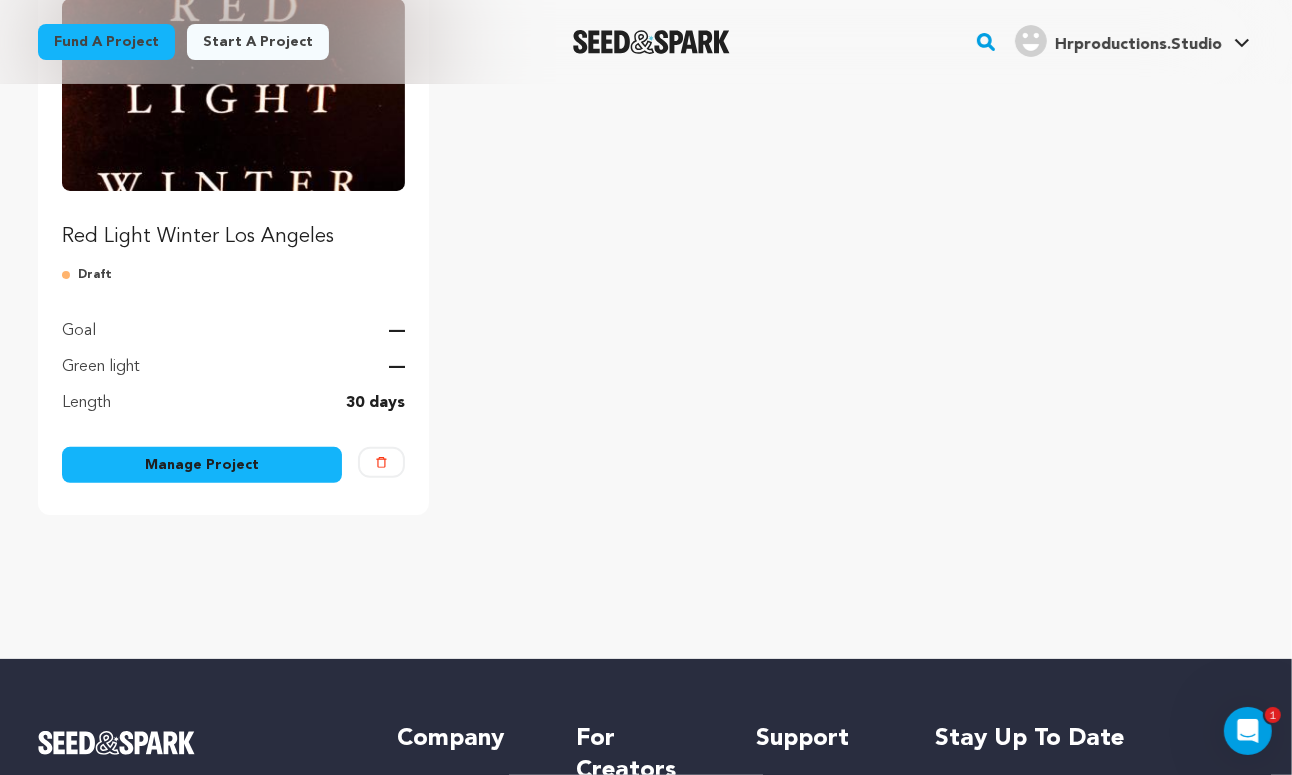 click on "Manage Project" at bounding box center (202, 465) 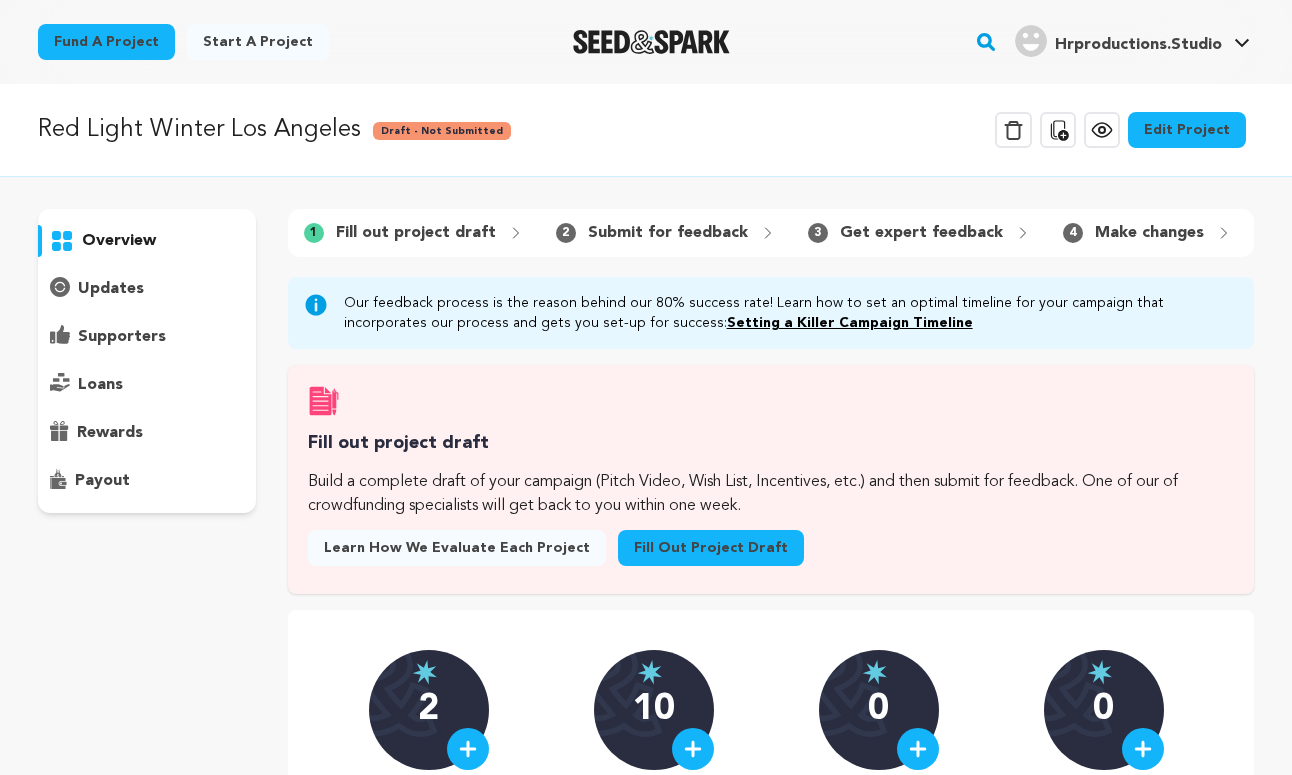 scroll, scrollTop: 0, scrollLeft: 0, axis: both 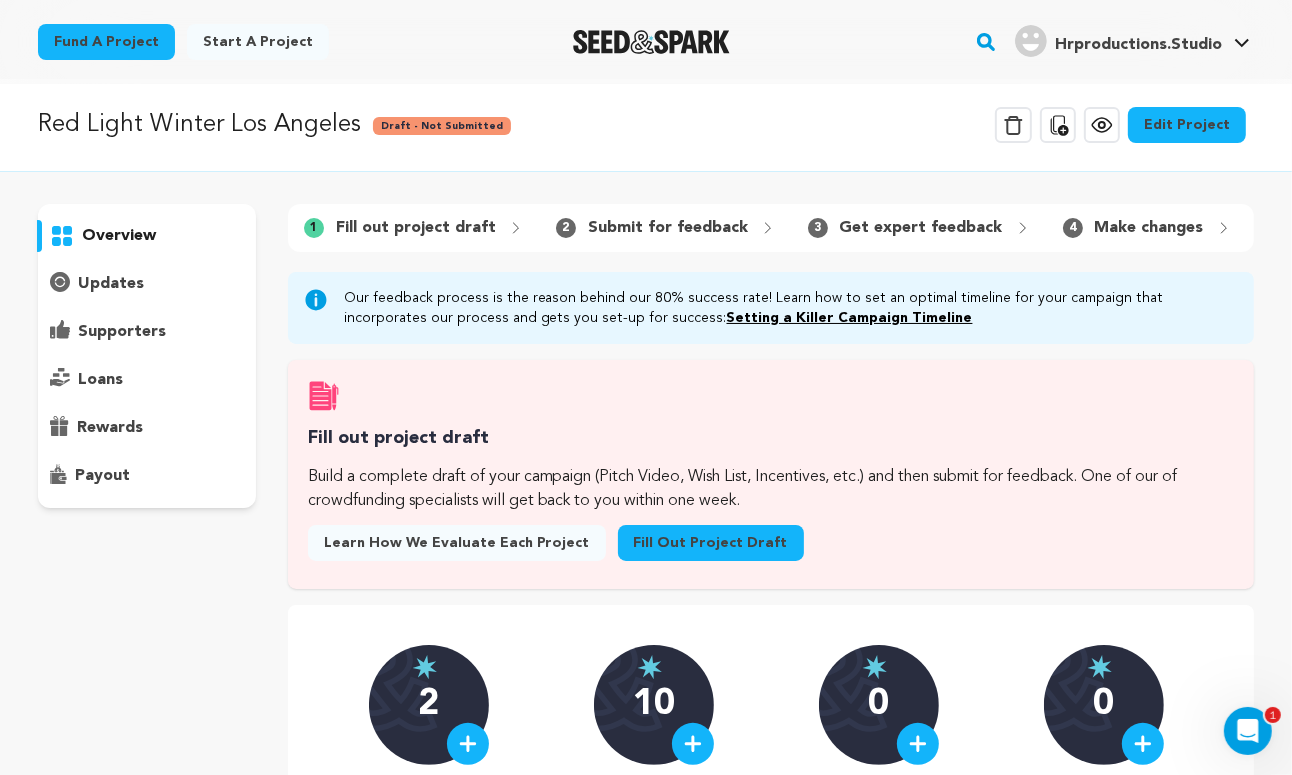 click on "Edit Project" at bounding box center (1187, 125) 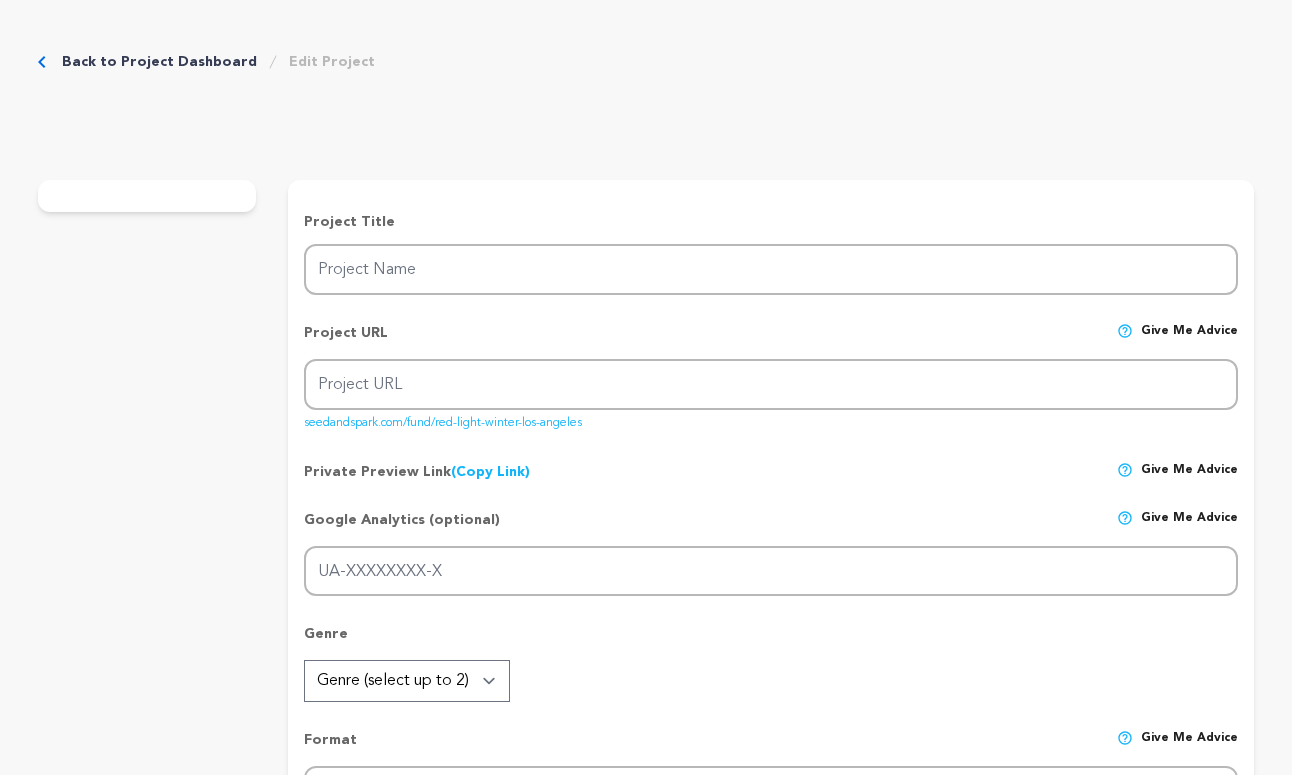 type on "red-light-winter-los-angeles" 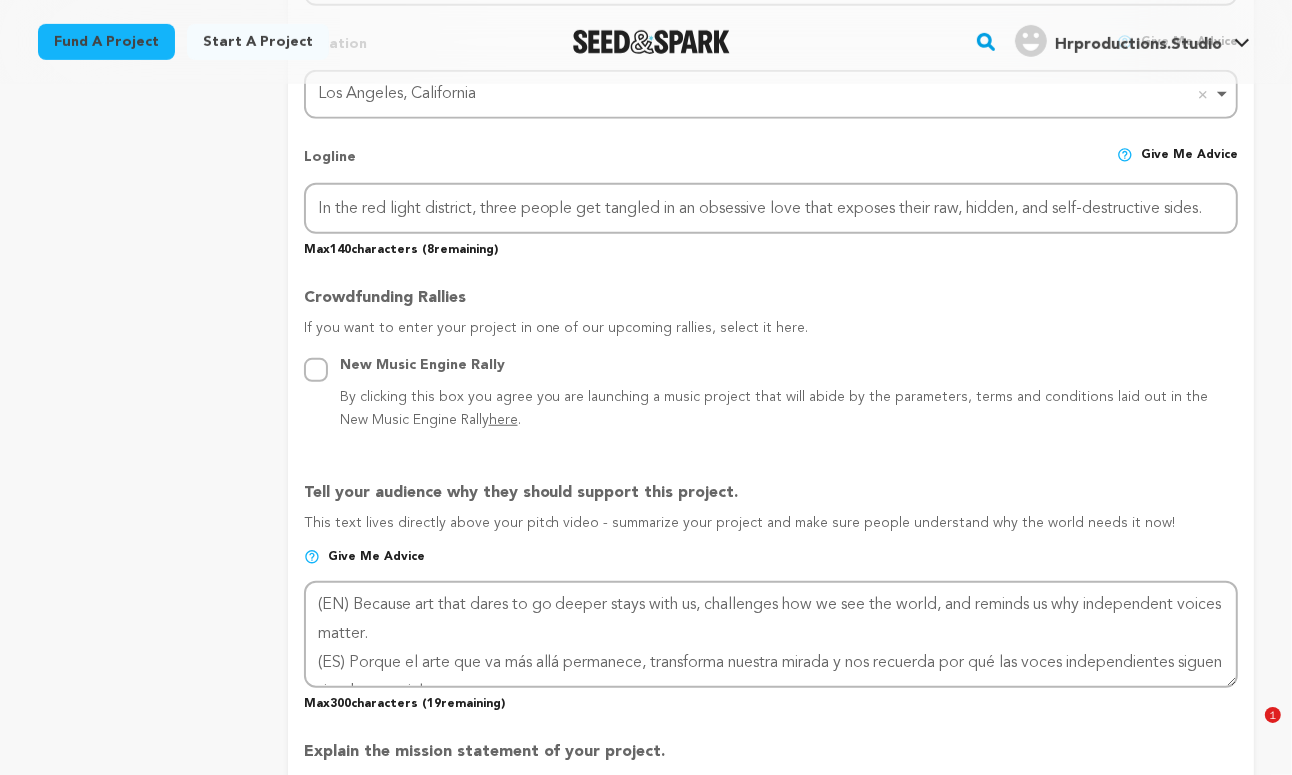 scroll, scrollTop: 953, scrollLeft: 0, axis: vertical 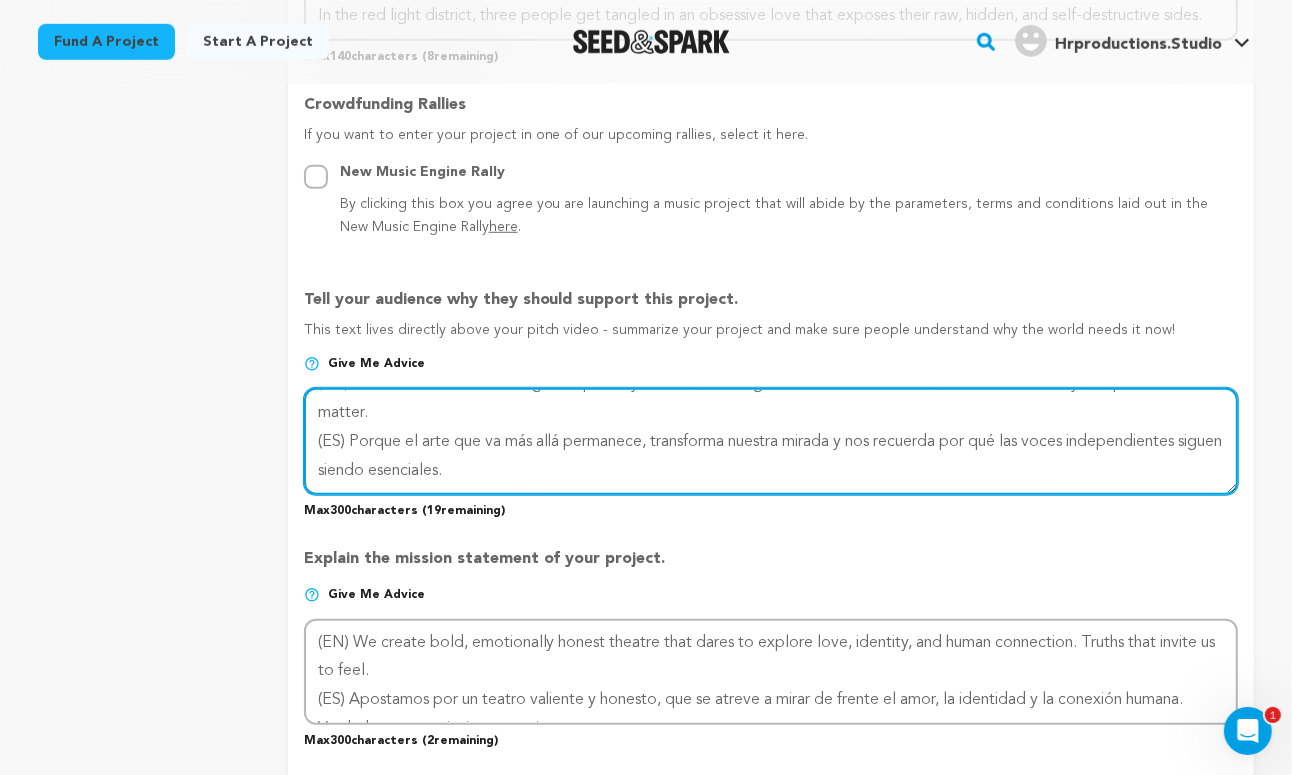 click at bounding box center (771, 441) 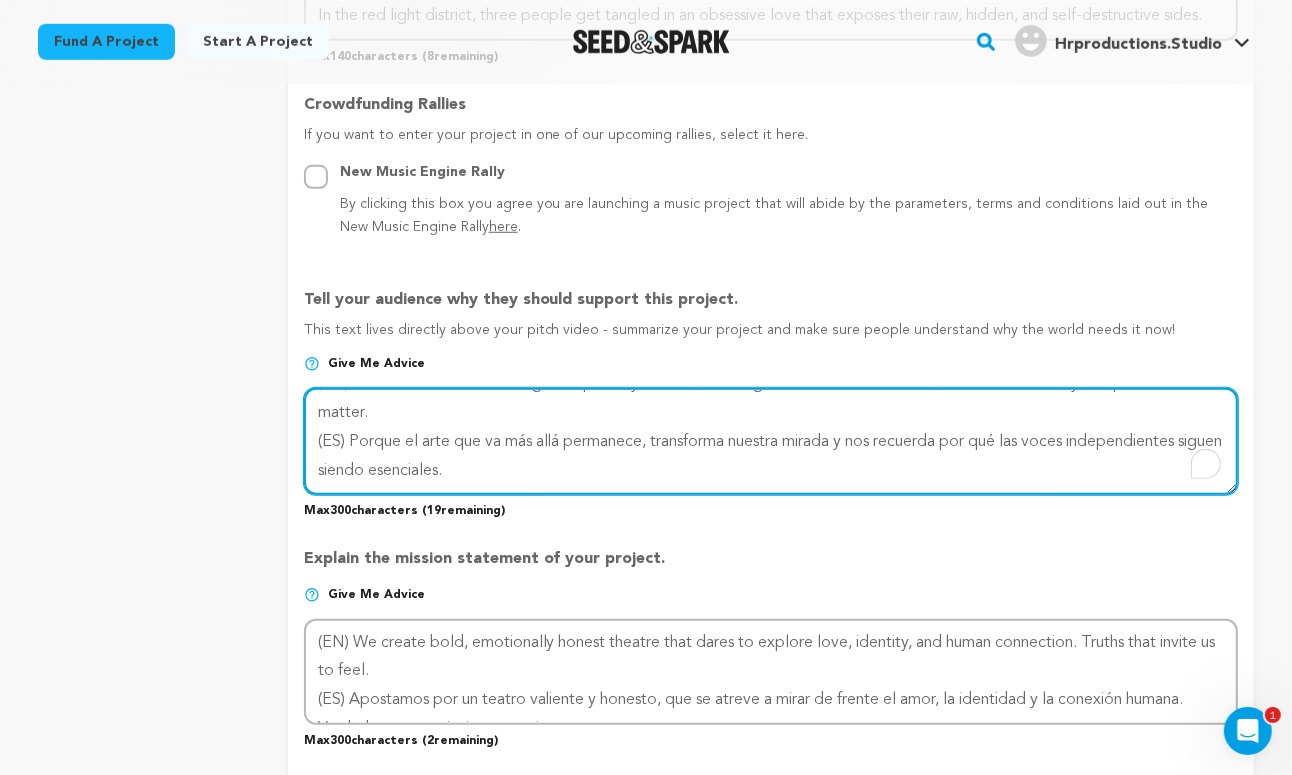 scroll, scrollTop: 28, scrollLeft: 0, axis: vertical 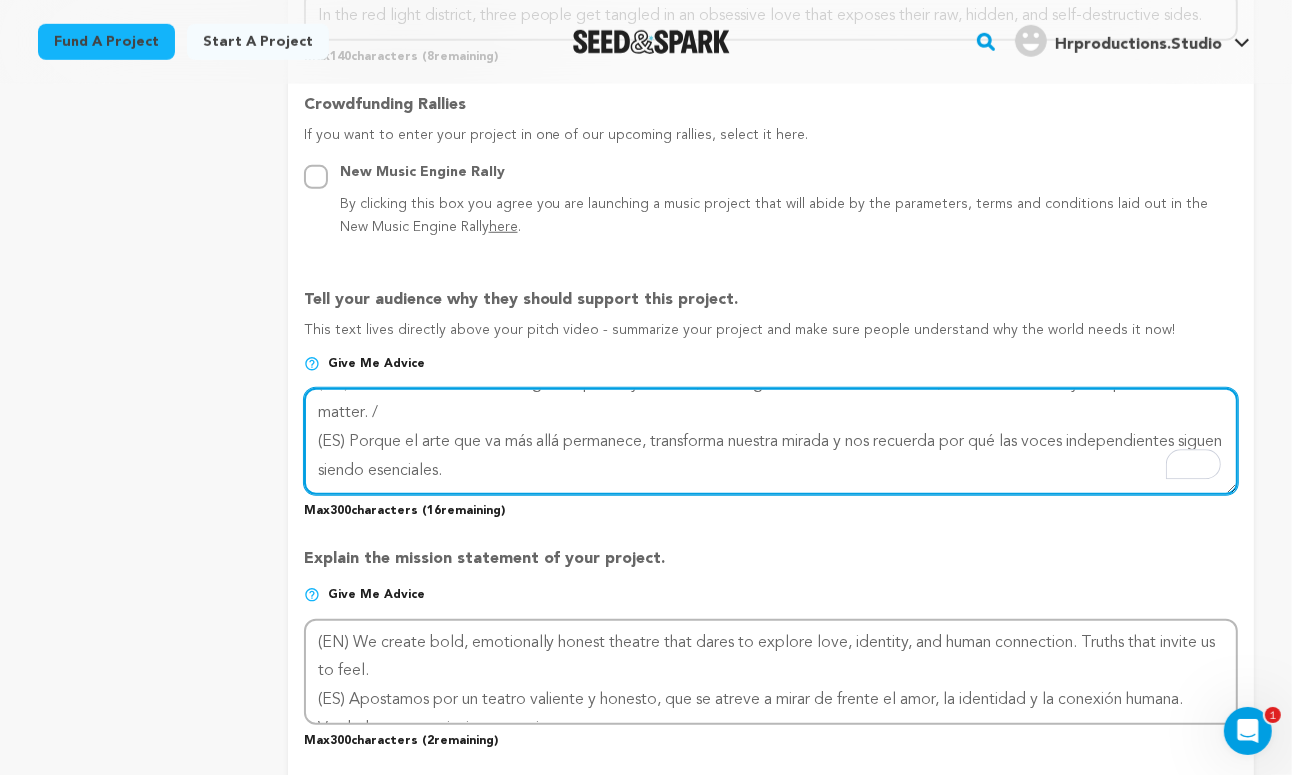 type on "(EN) Because art that dares to go deeper stays with us, challenges how we see the world, and reminds us why independent voices matter. /
(ES) Porque el arte que va más allá permanece, transforma nuestra mirada y nos recuerda por qué las voces independientes siguen siendo esenciales." 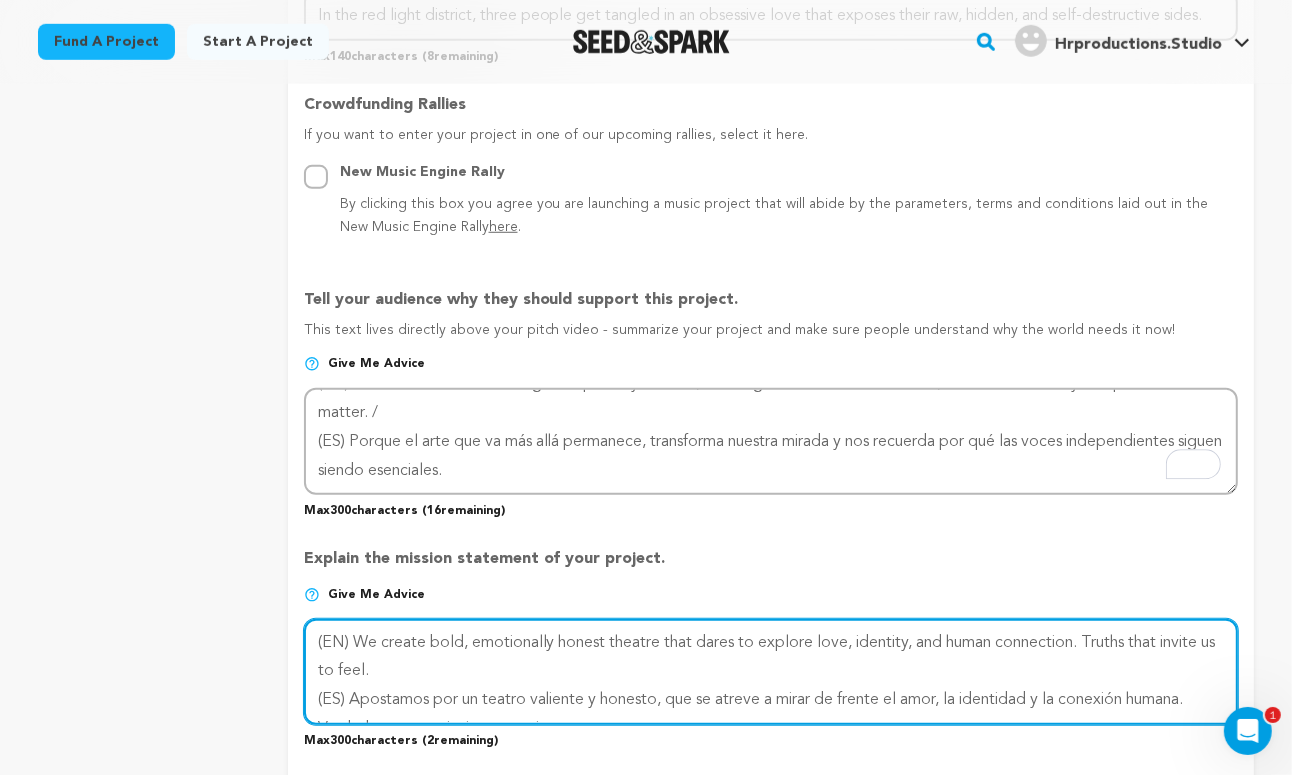 click at bounding box center [771, 672] 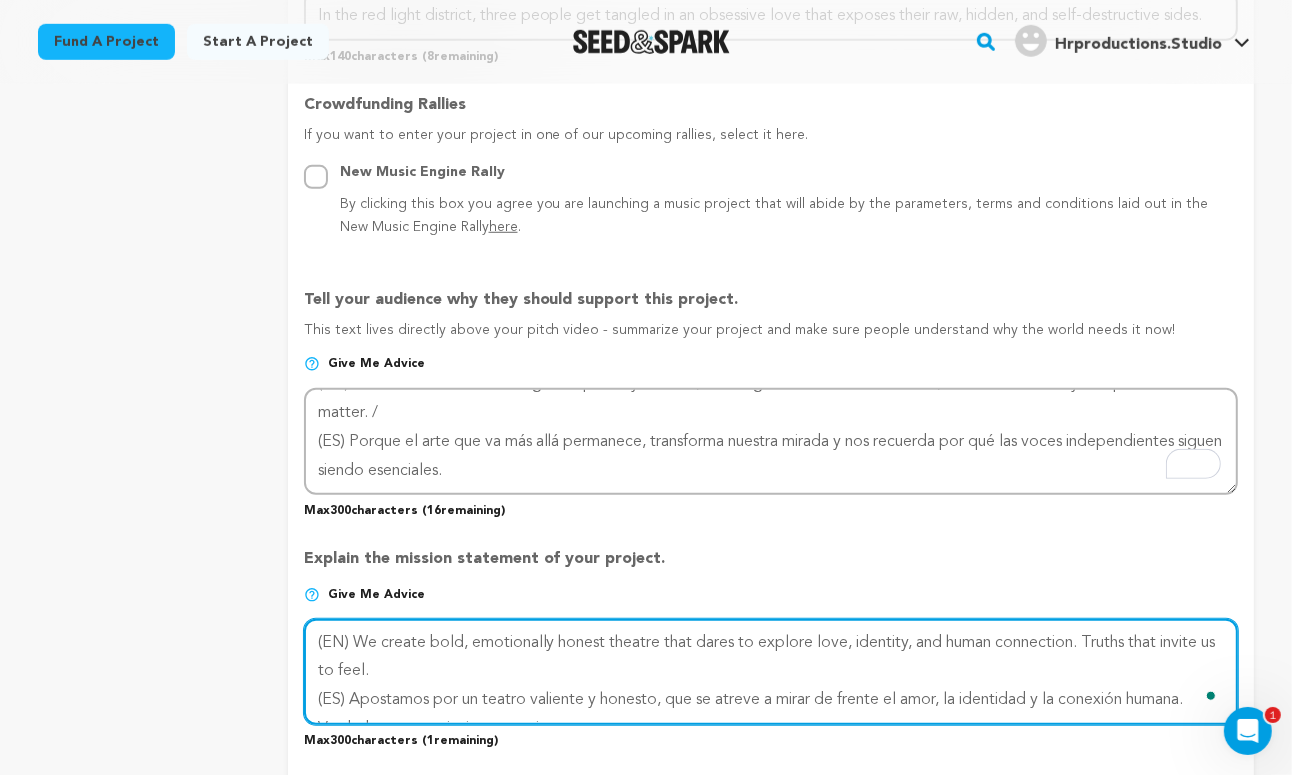 scroll, scrollTop: 28, scrollLeft: 0, axis: vertical 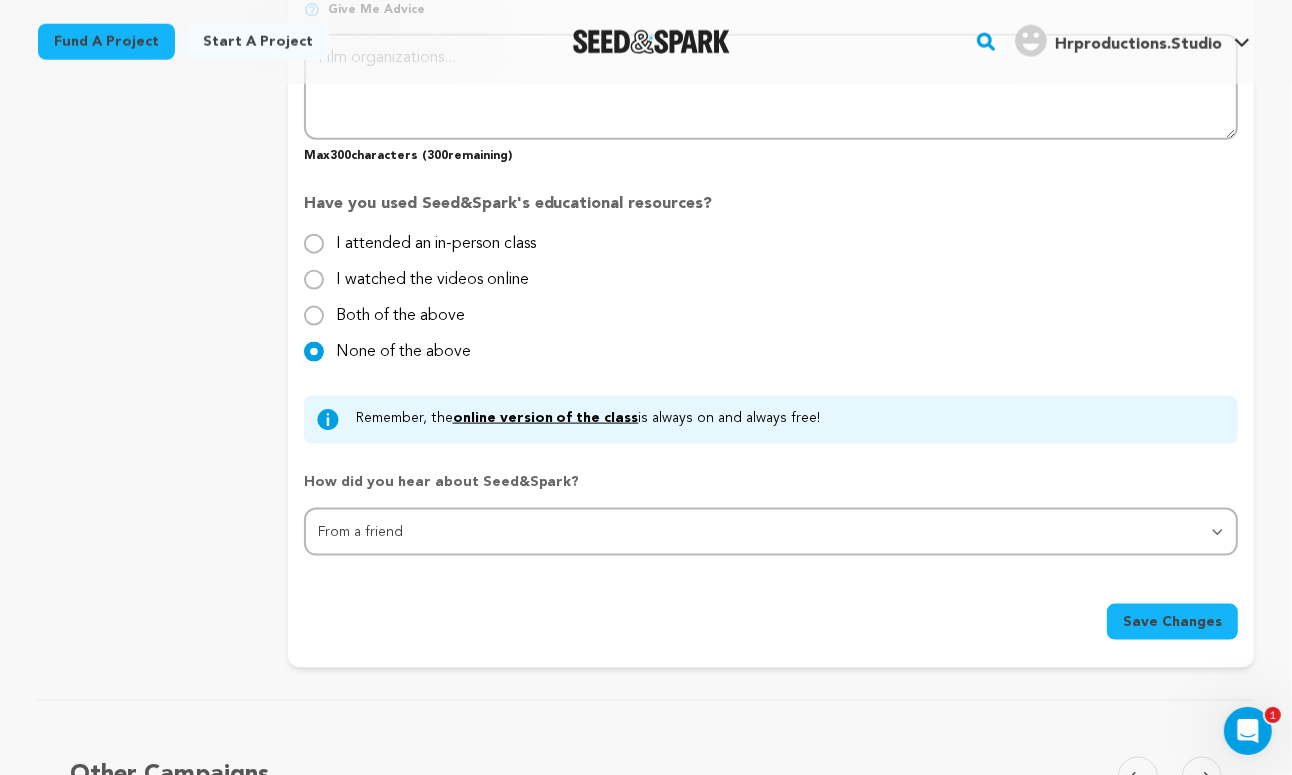 type on "(EN) We create bold, emotionally honest theatre that dares to explore love, identity, and human connection. Truths that invite us to feel. /
(ES) Apostamos por un teatro valiente y honesto, que se atreve a mirar de frente el amor, la identidad y la conexión humana. Verdades que nos invitan a sentir." 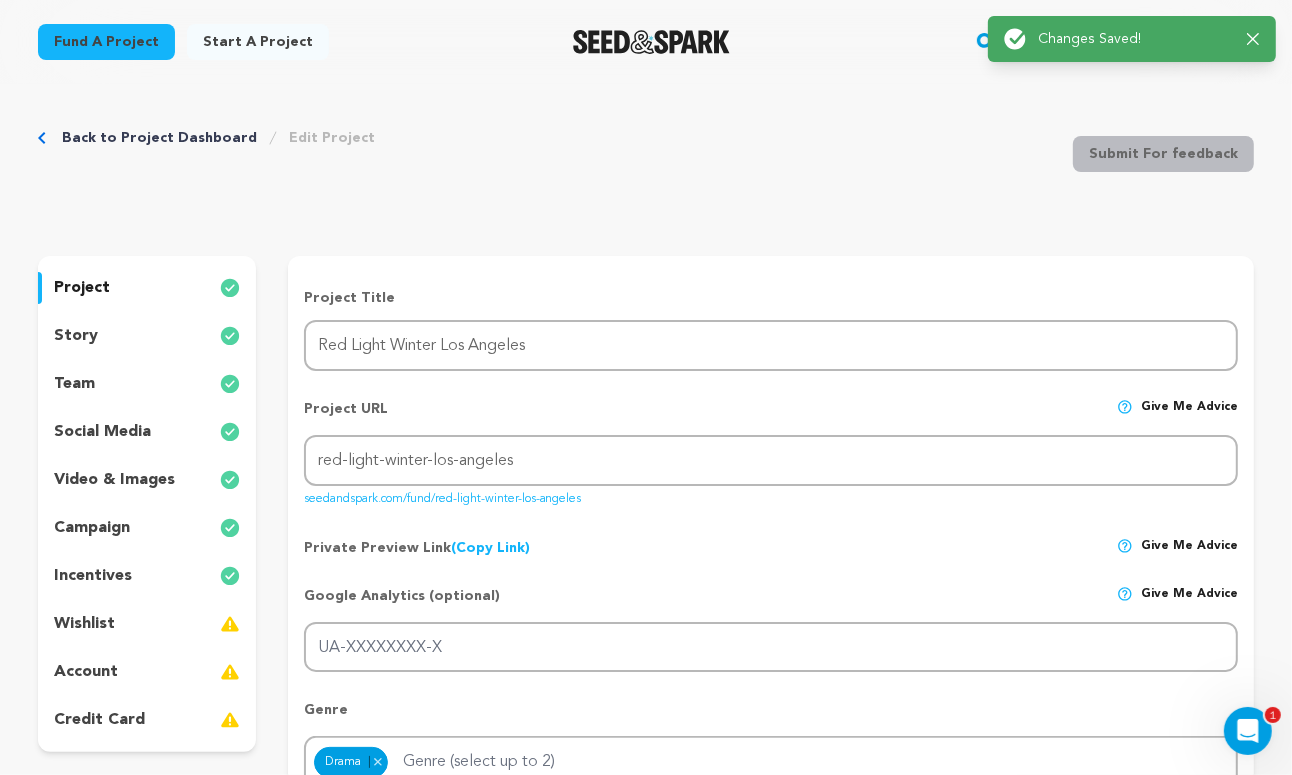 scroll, scrollTop: 0, scrollLeft: 0, axis: both 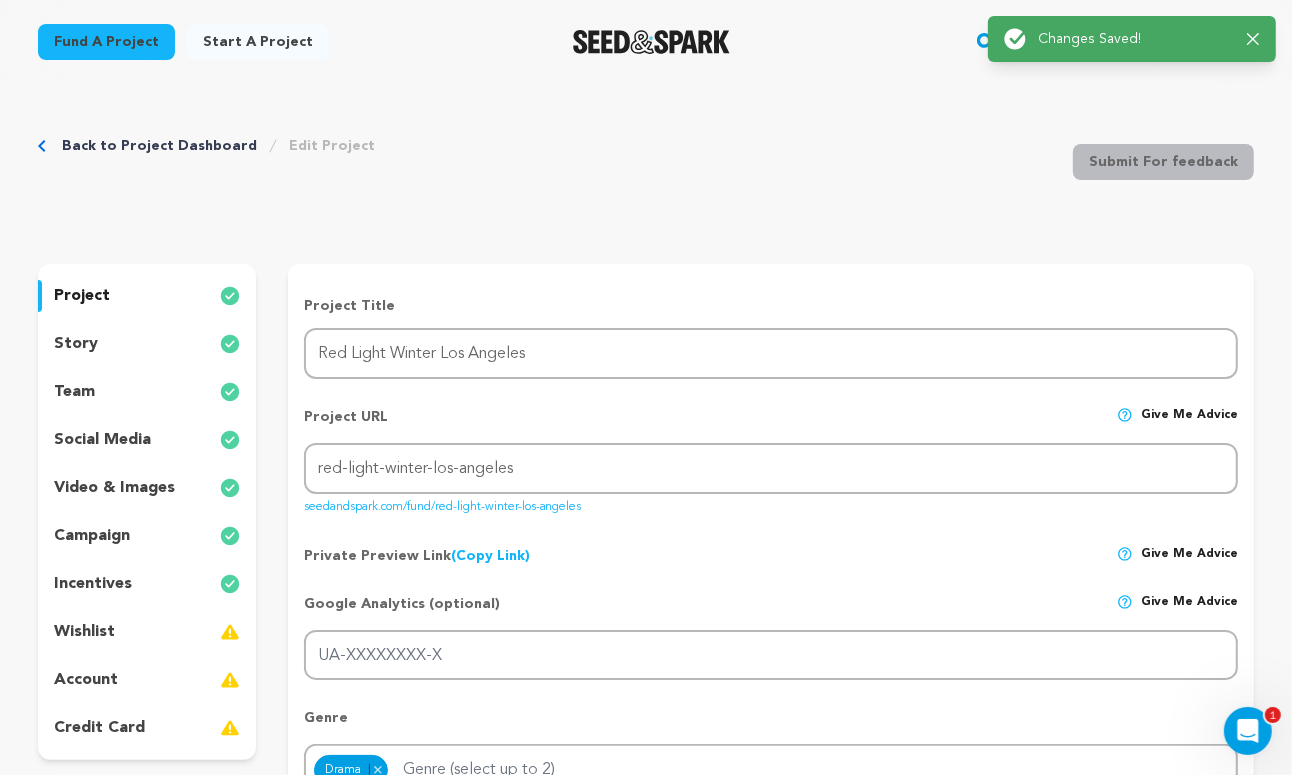 click on "story" at bounding box center (147, 344) 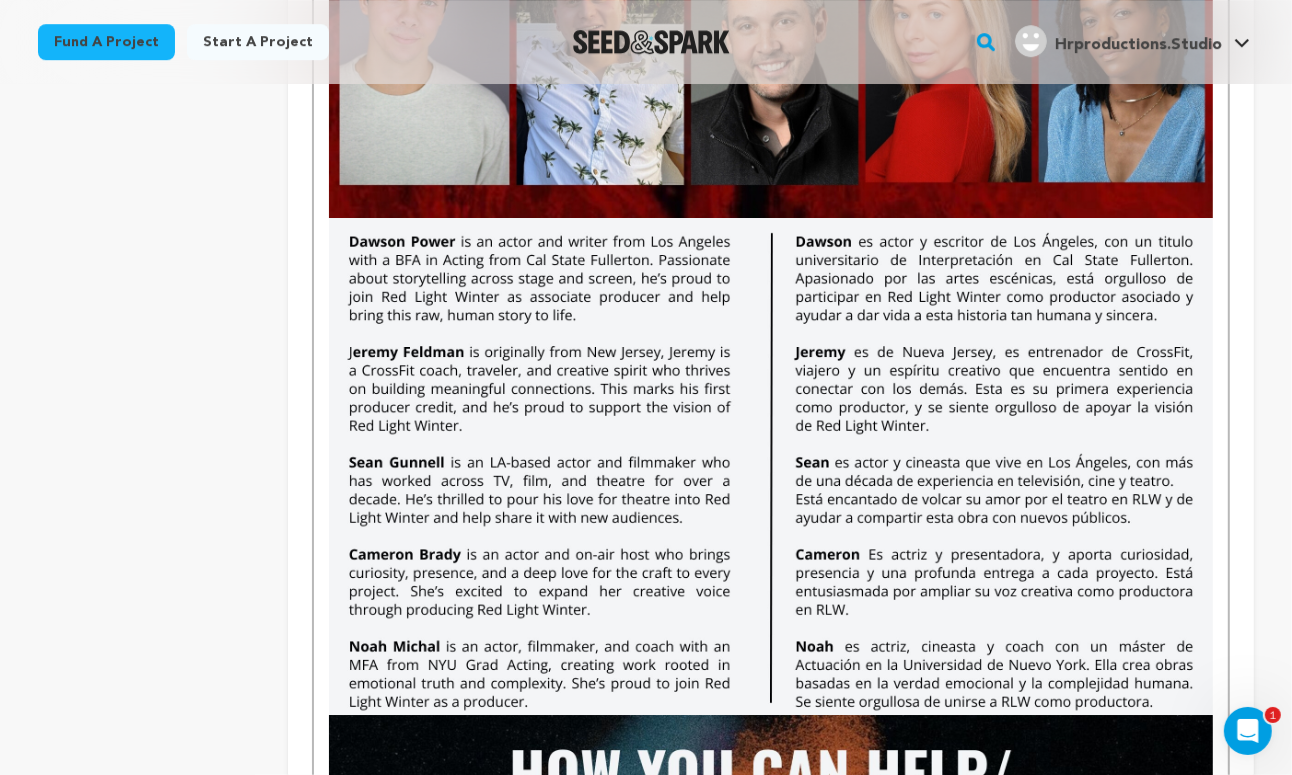 scroll, scrollTop: 4833, scrollLeft: 0, axis: vertical 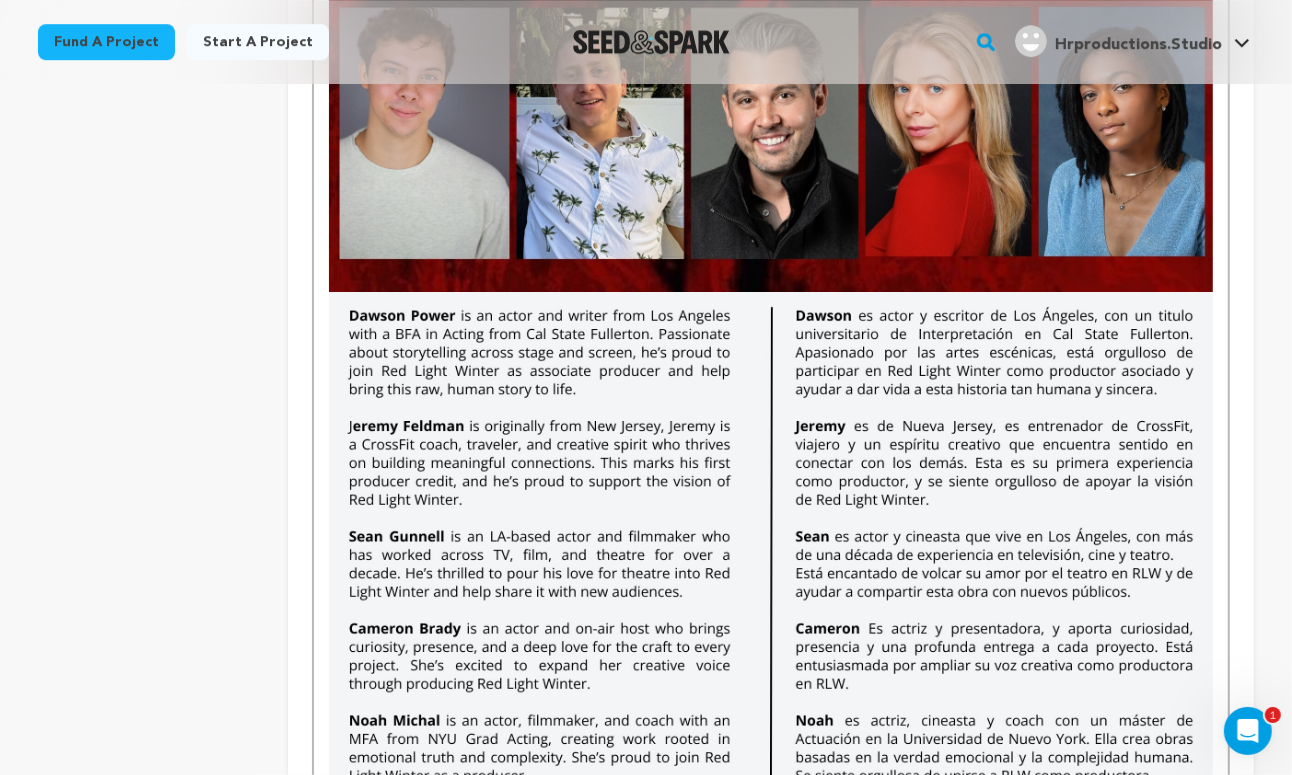click at bounding box center (771, 540) 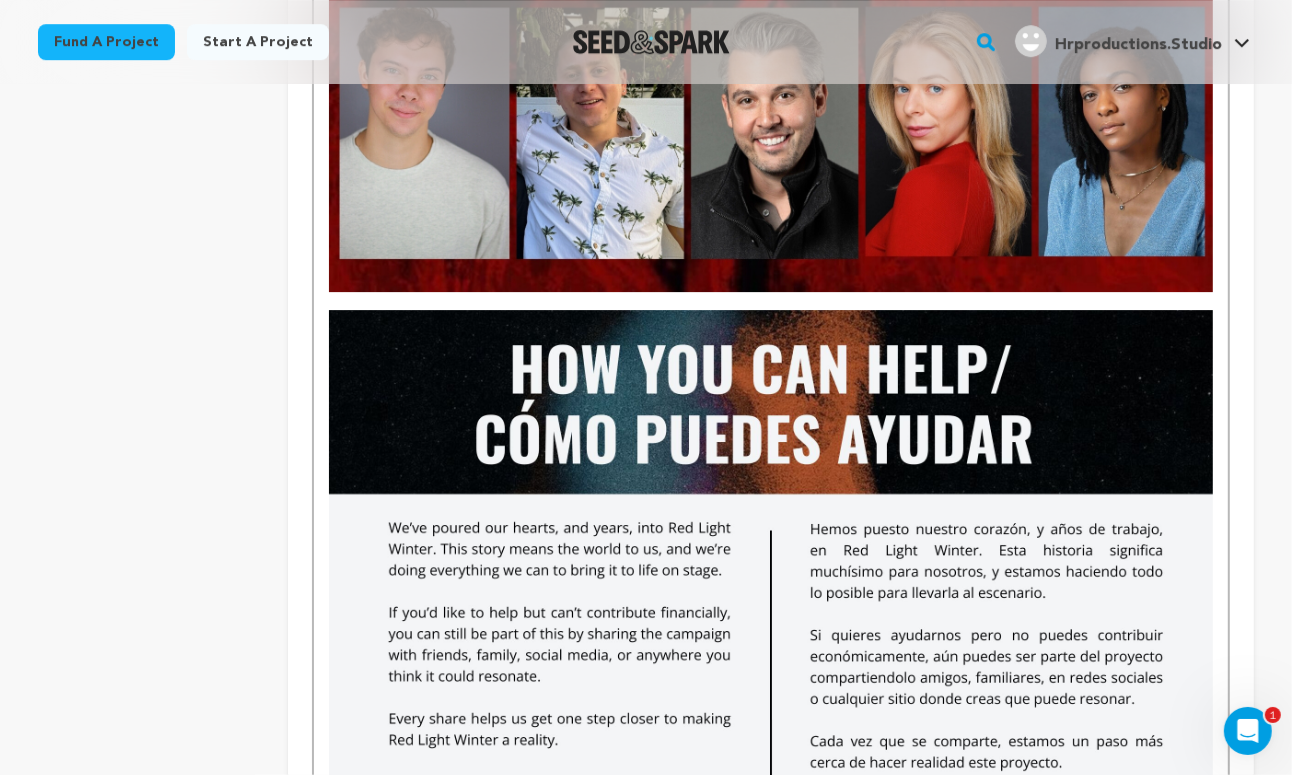 click on "Ramon as Matt Helena as Cristina Anthony as Davis Our Director" at bounding box center (771, -1023) 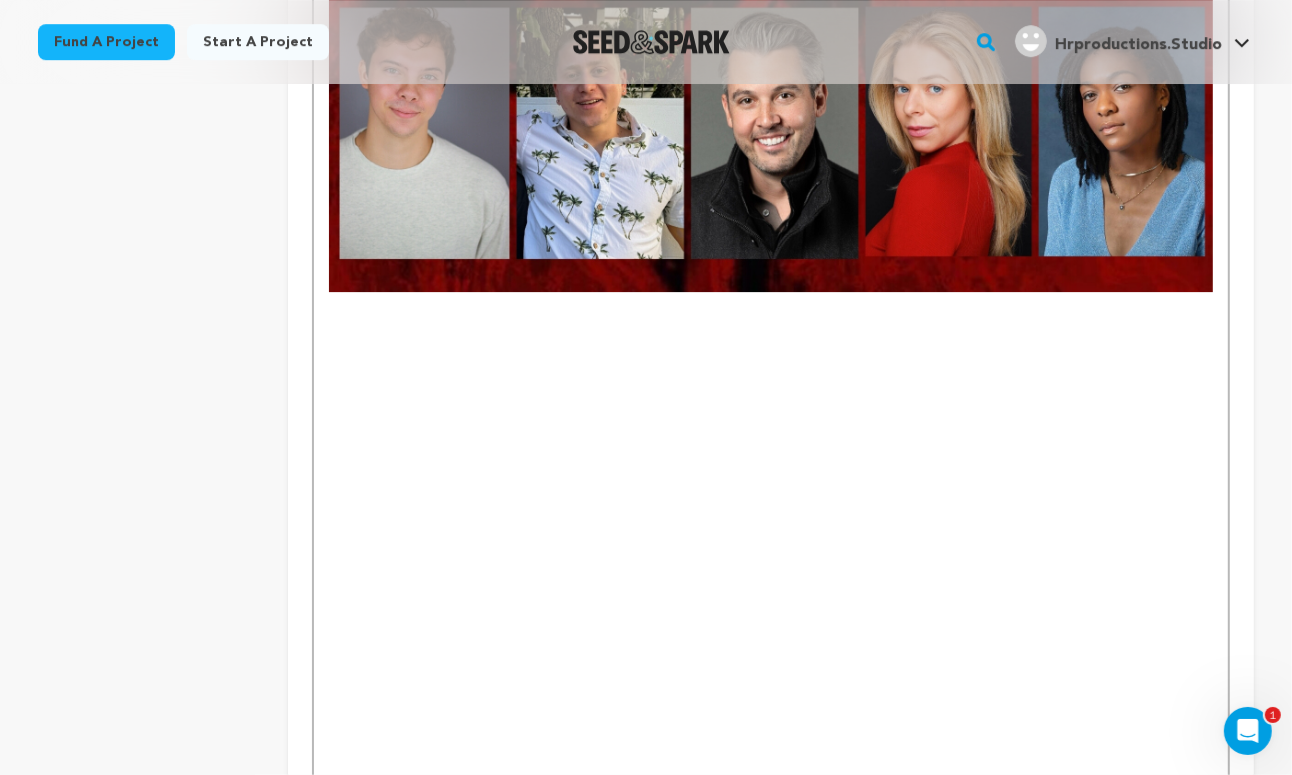 click at bounding box center [771, 338] 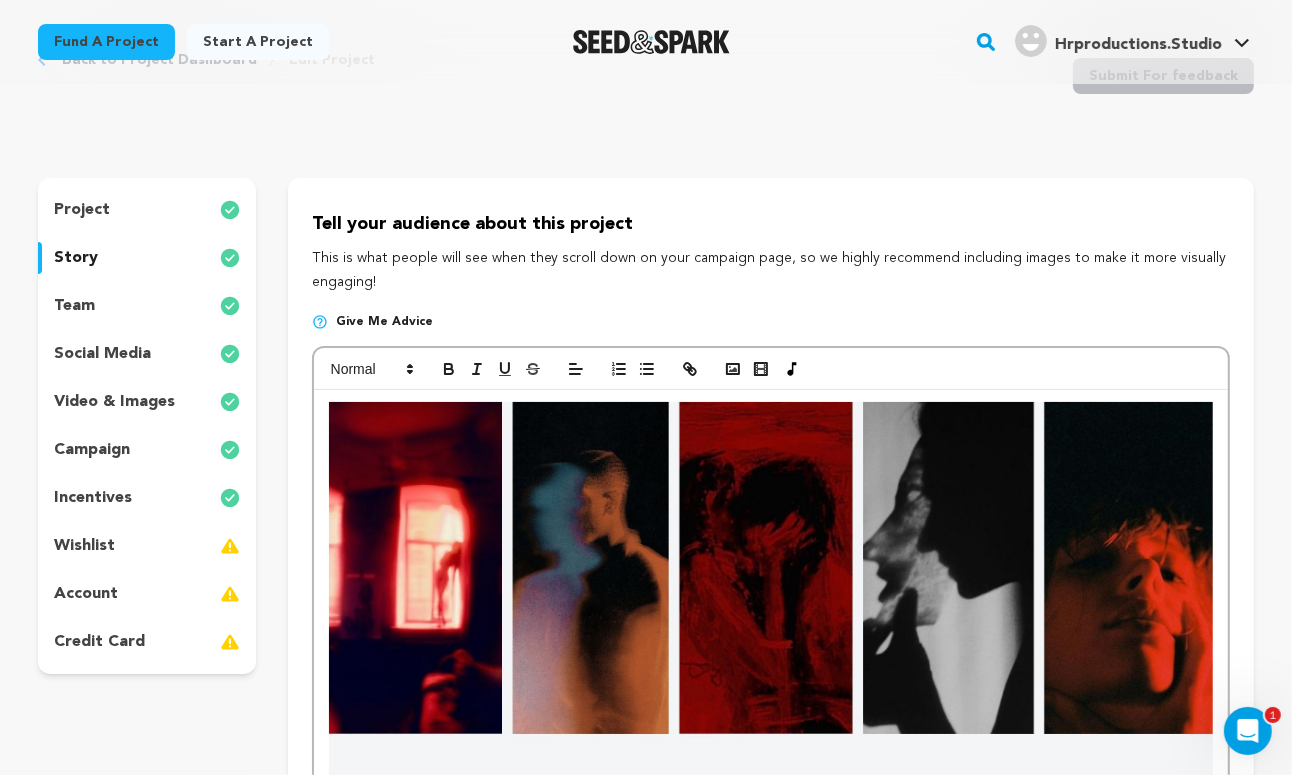 click on "This is what people will see when they scroll down on your campaign page, so we highly recommend including
images to make it more visually engaging!" at bounding box center (771, 271) 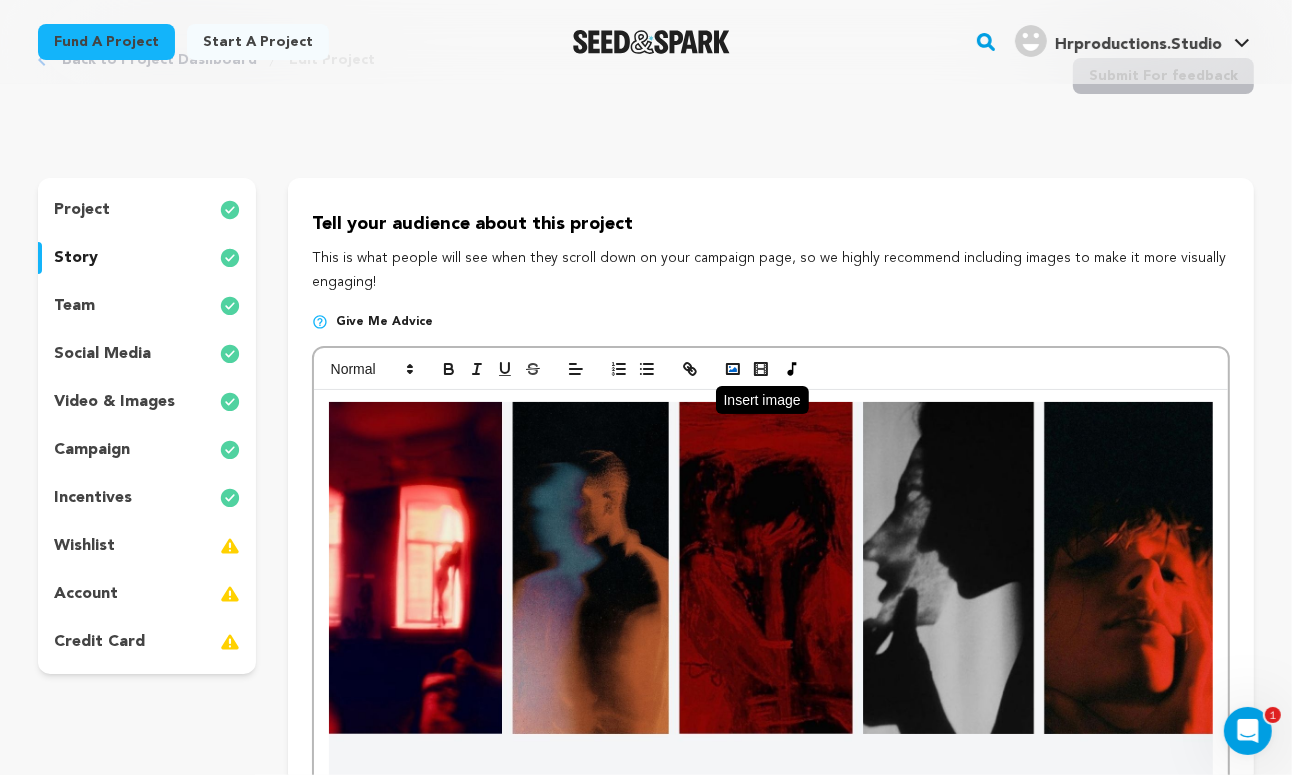 click 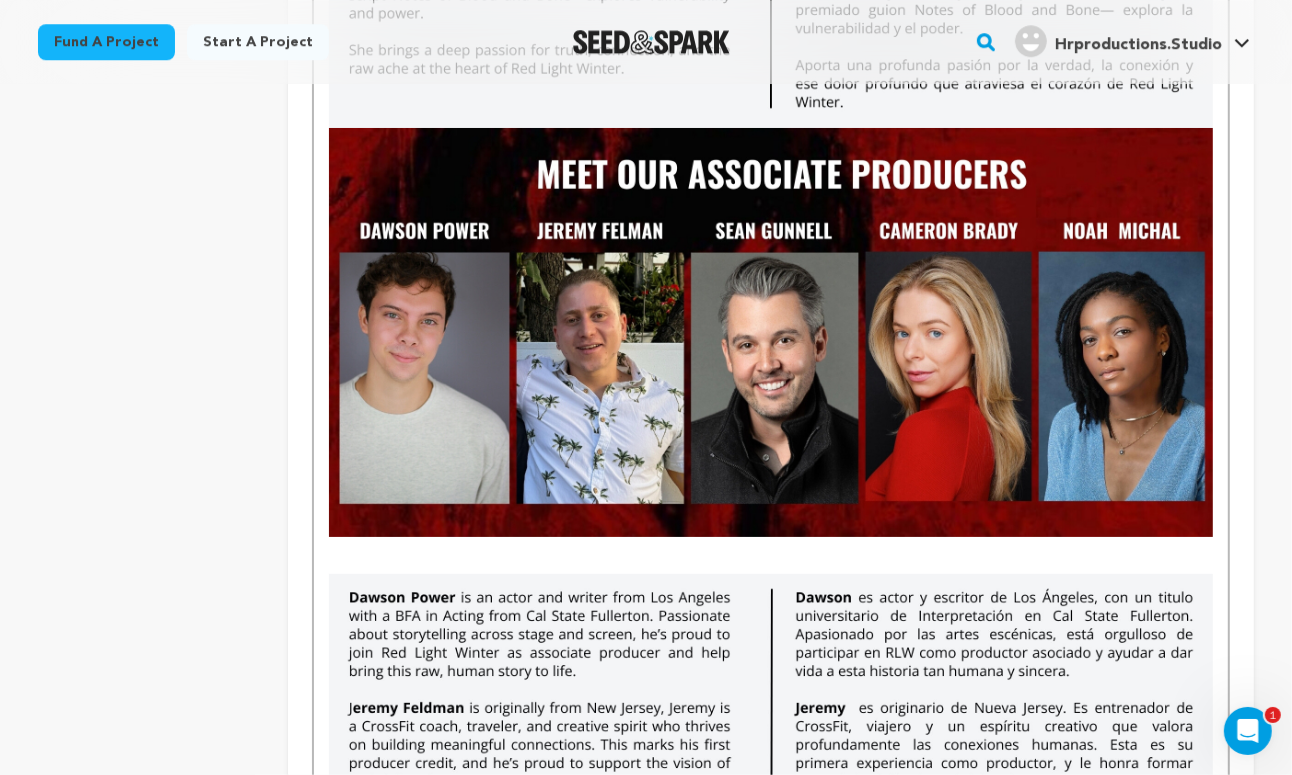 scroll, scrollTop: 4952, scrollLeft: 0, axis: vertical 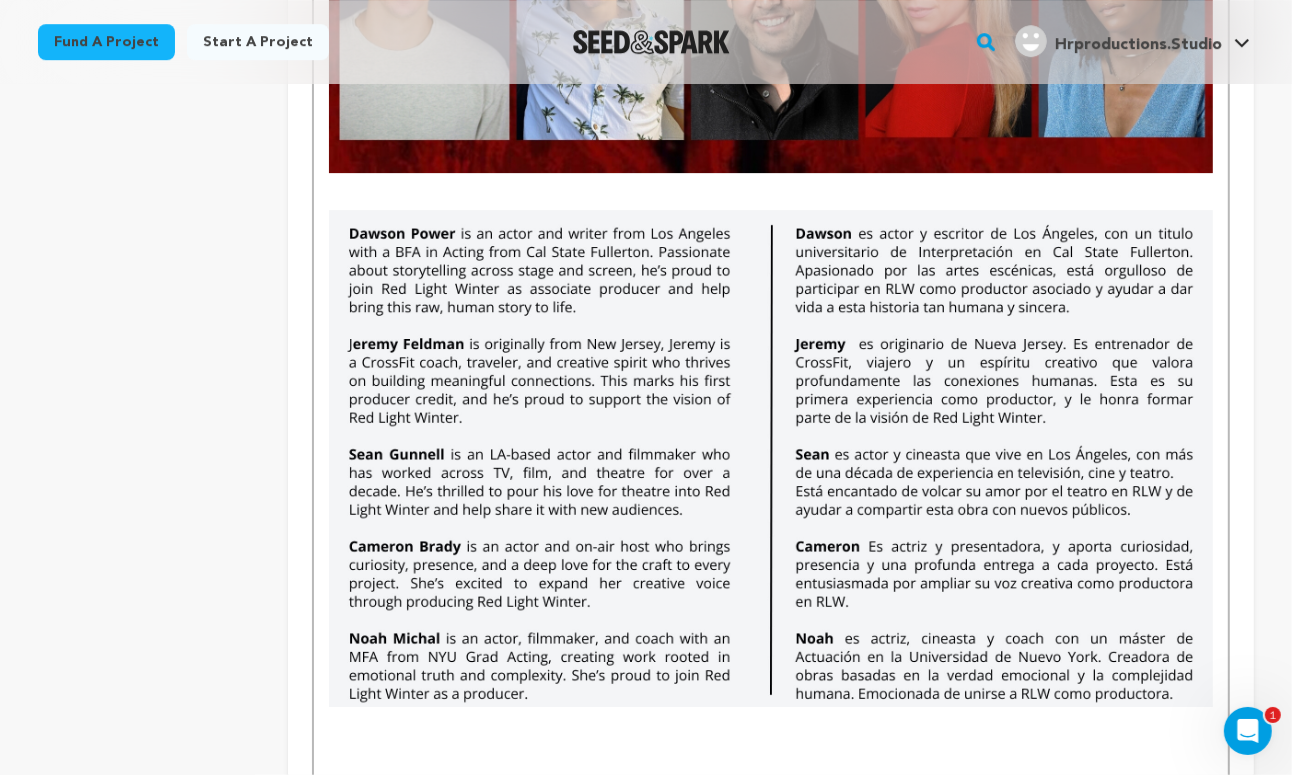 click at bounding box center [771, 458] 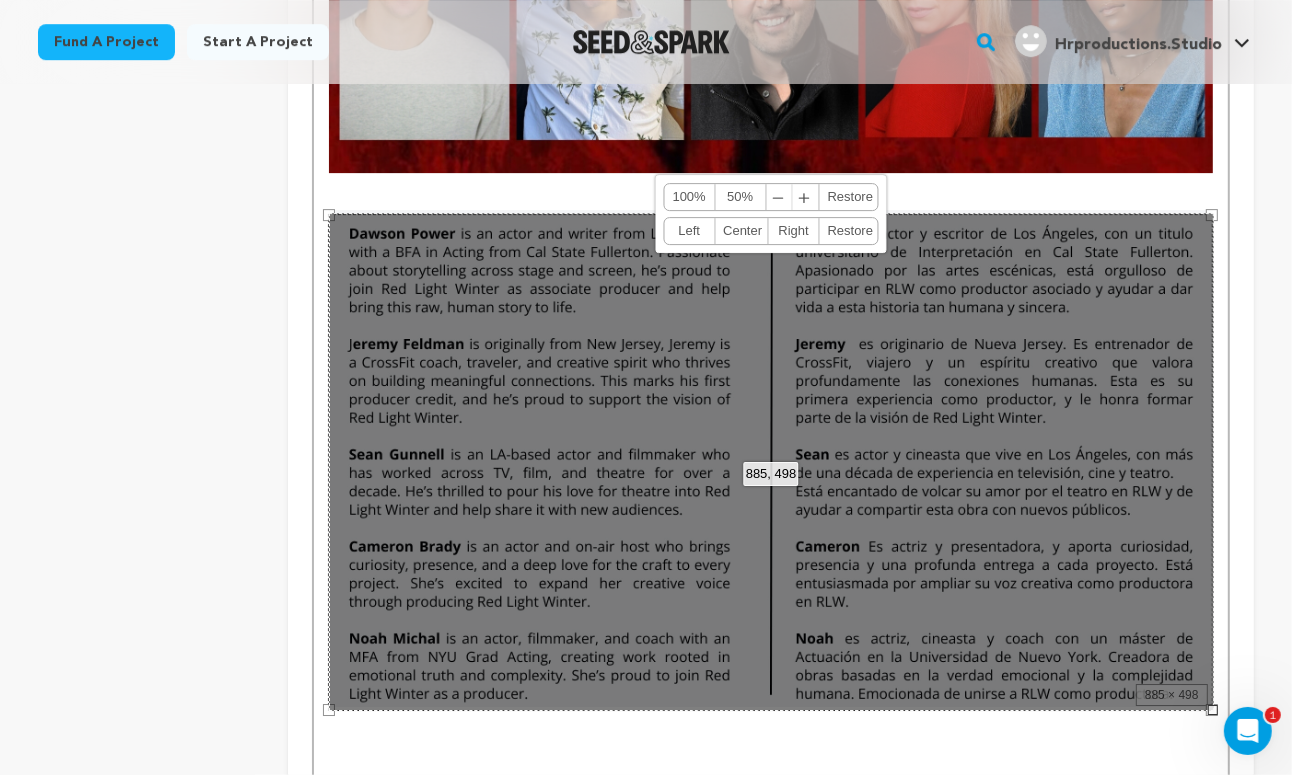 click at bounding box center (771, 200) 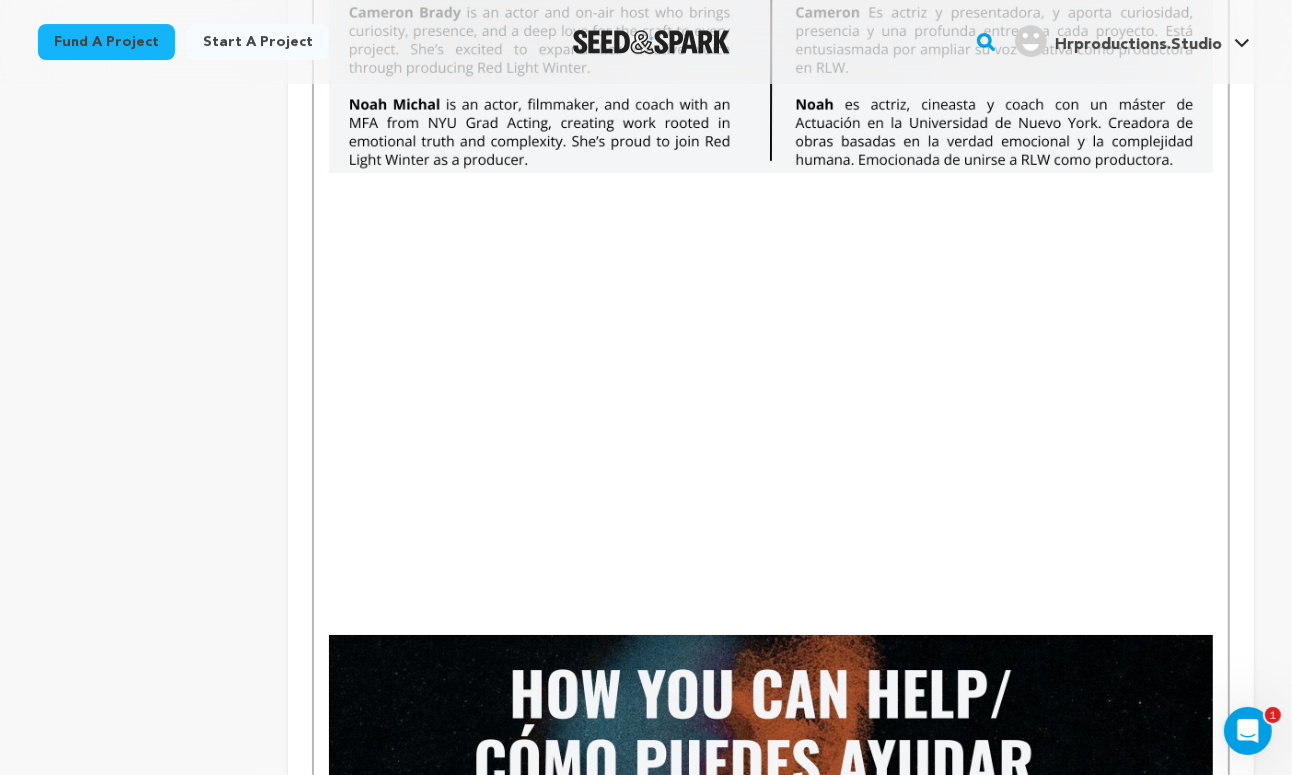 scroll, scrollTop: 5492, scrollLeft: 0, axis: vertical 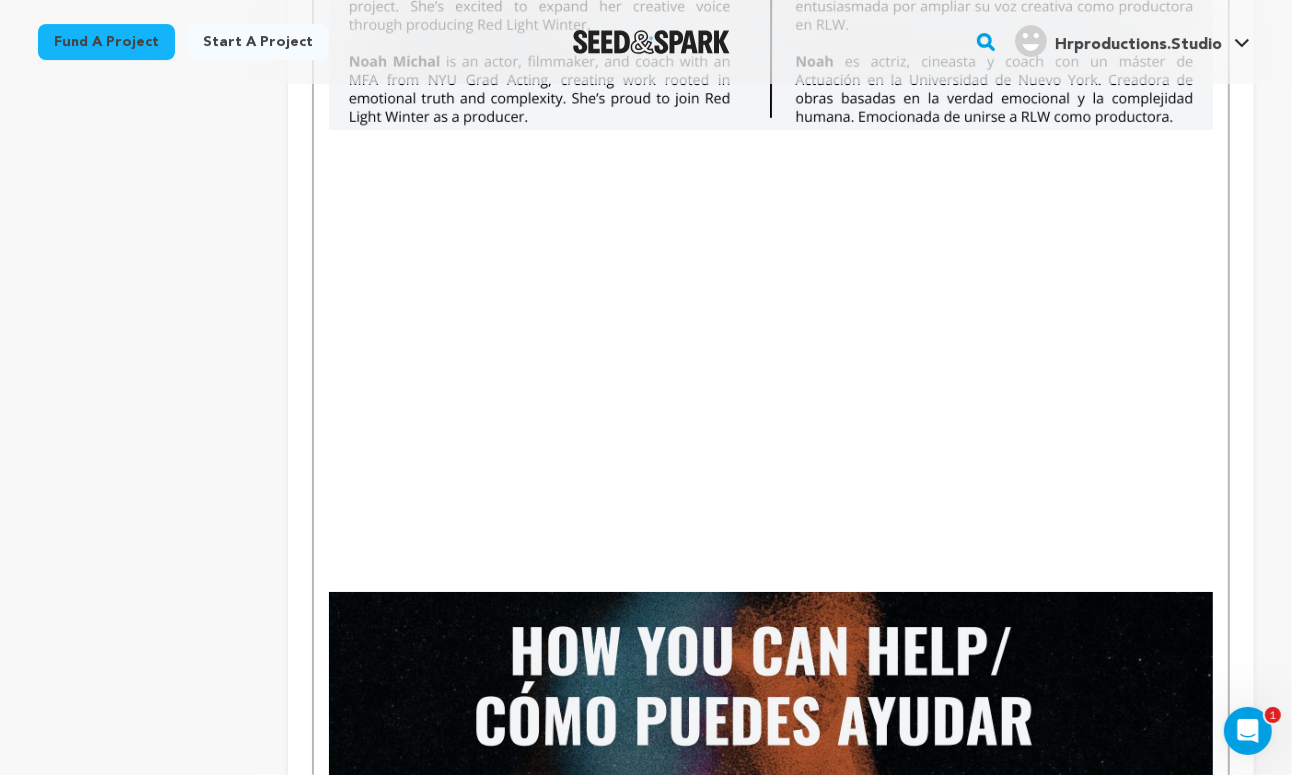 click at bounding box center [771, 582] 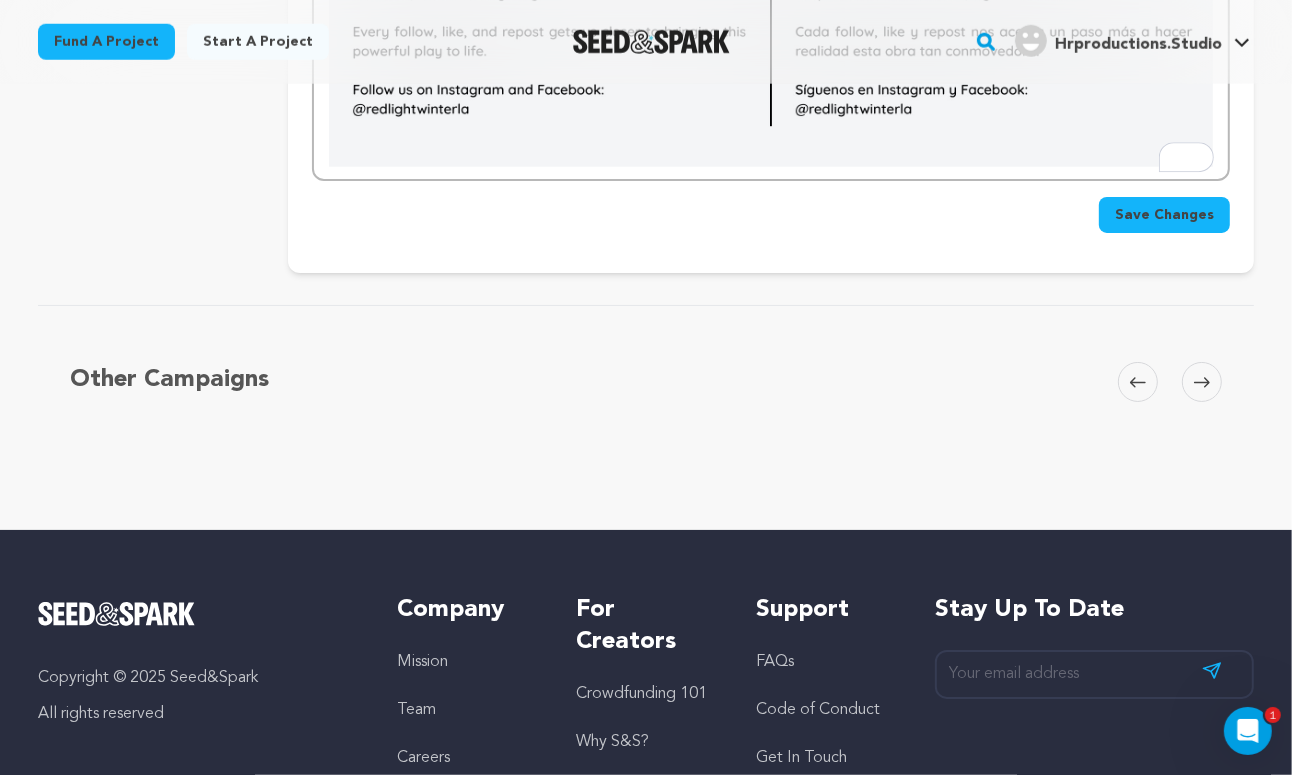 scroll, scrollTop: 7412, scrollLeft: 0, axis: vertical 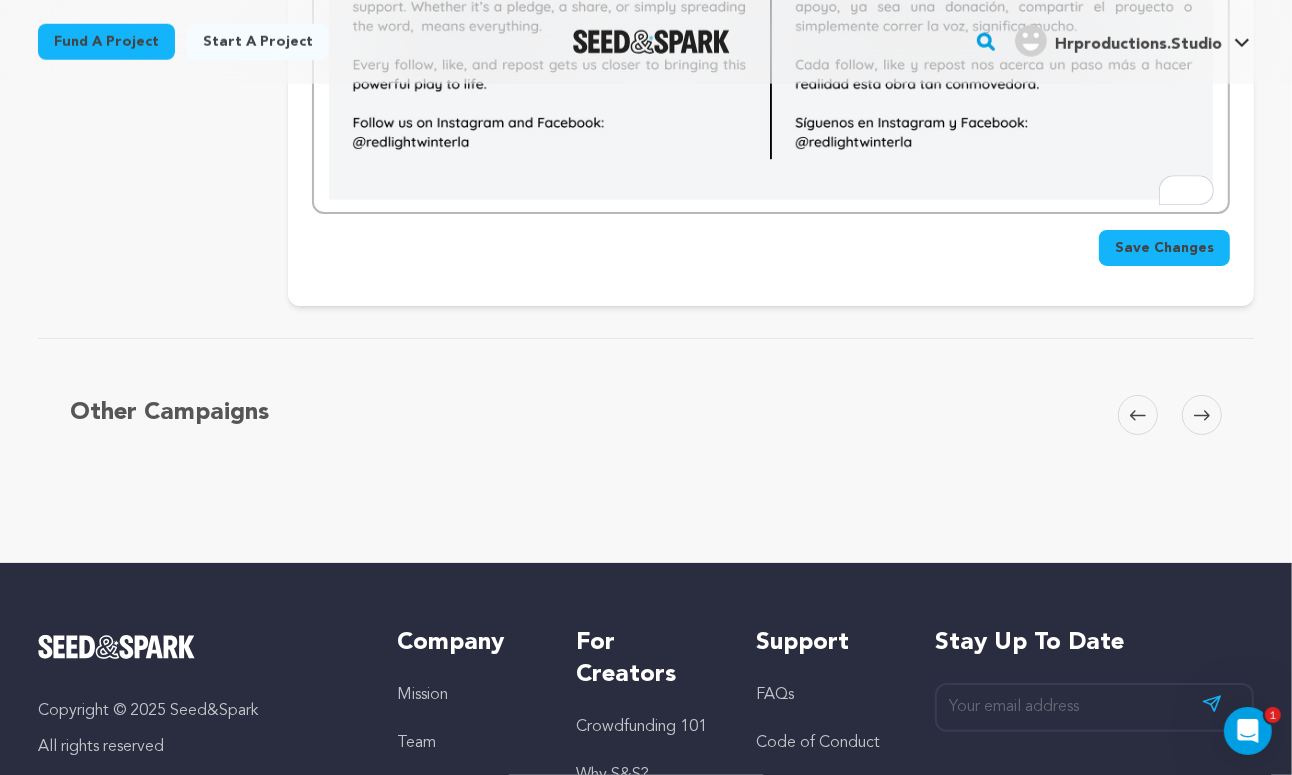 click on "Save Changes" at bounding box center (1164, 248) 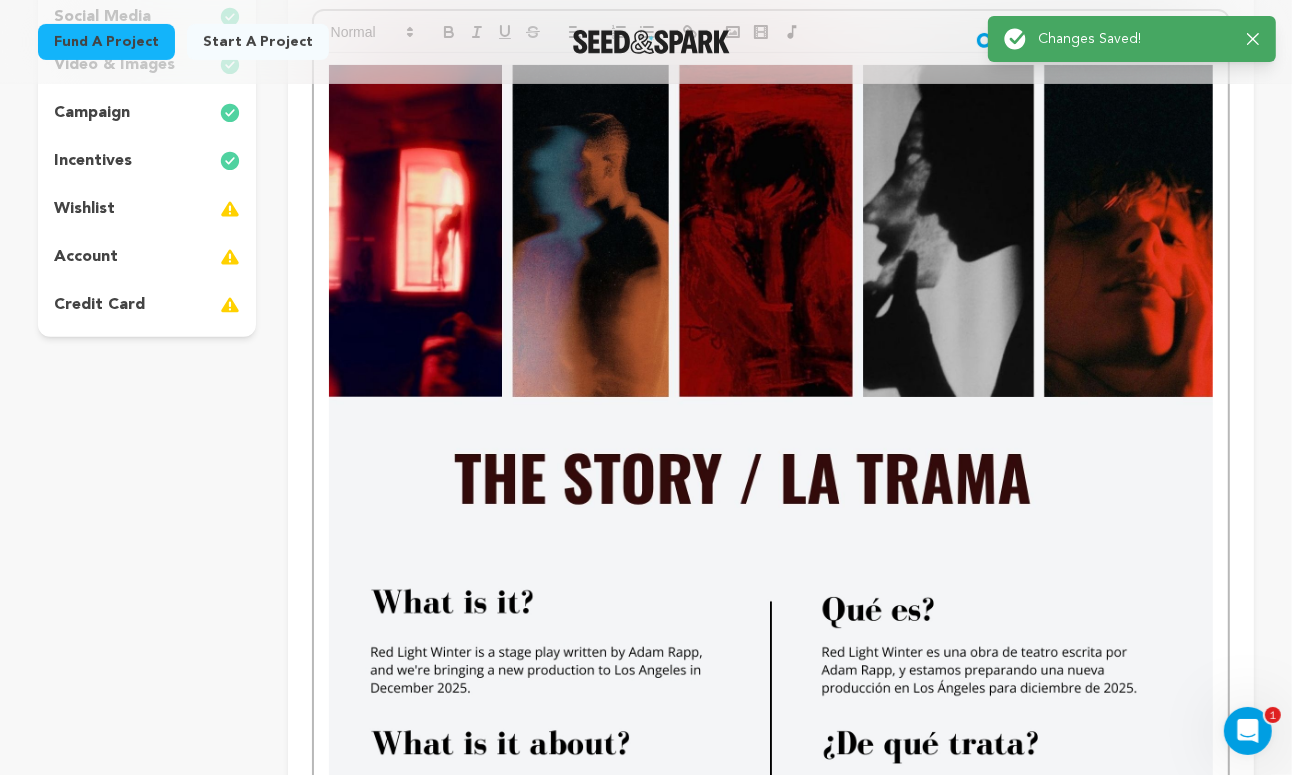 scroll, scrollTop: 0, scrollLeft: 0, axis: both 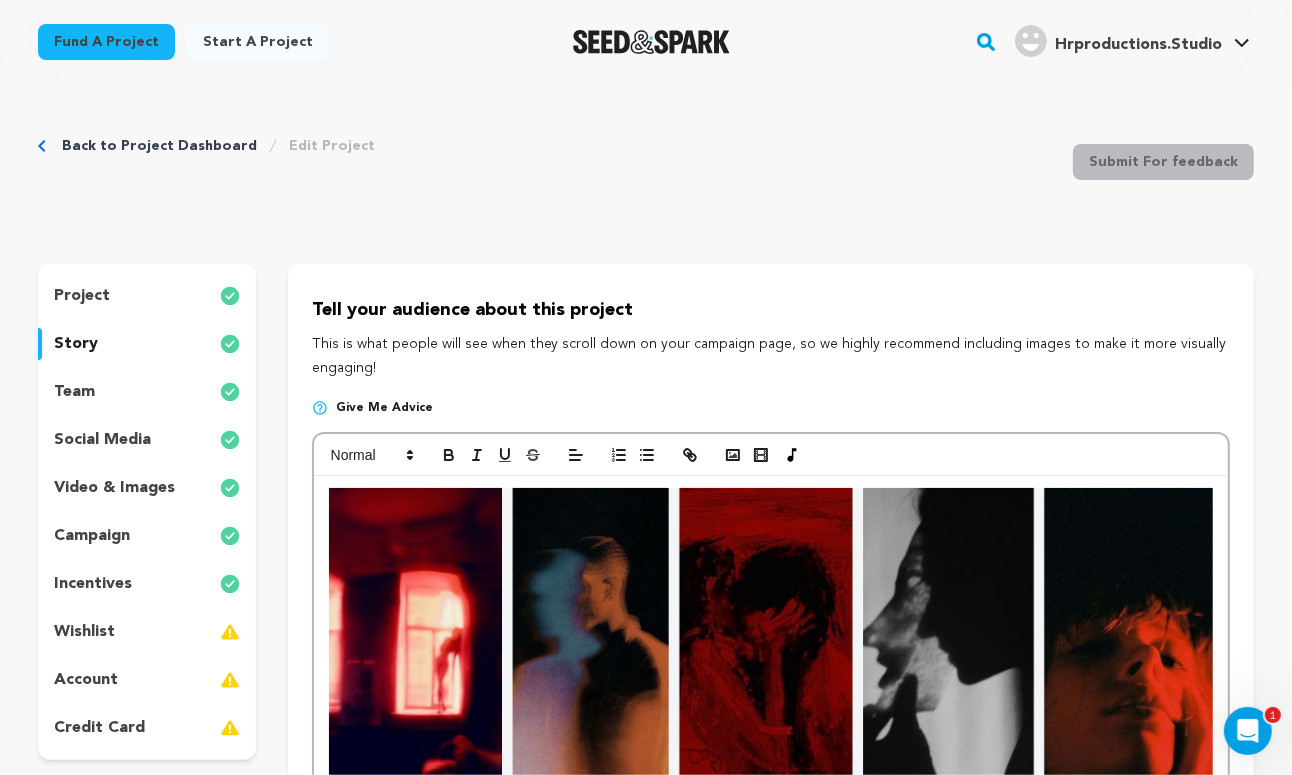 click on "team" at bounding box center (74, 392) 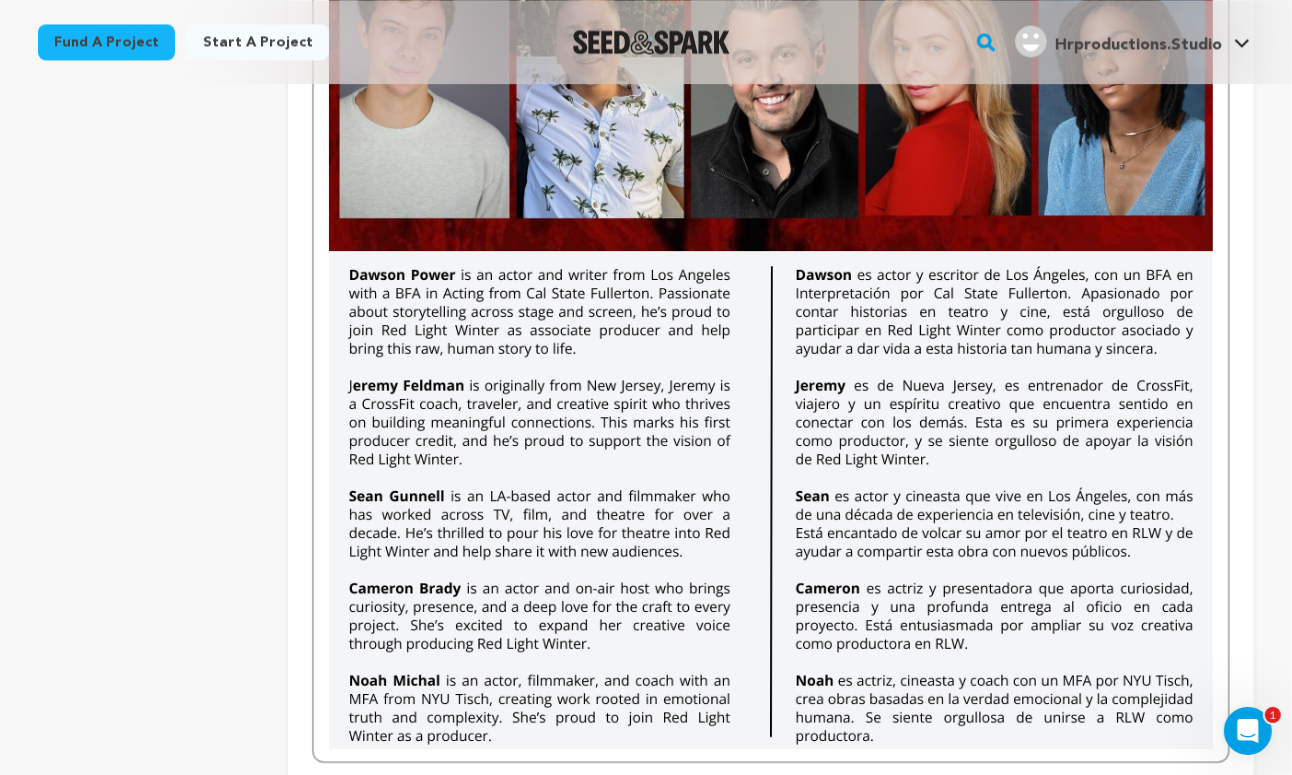 scroll, scrollTop: 3700, scrollLeft: 0, axis: vertical 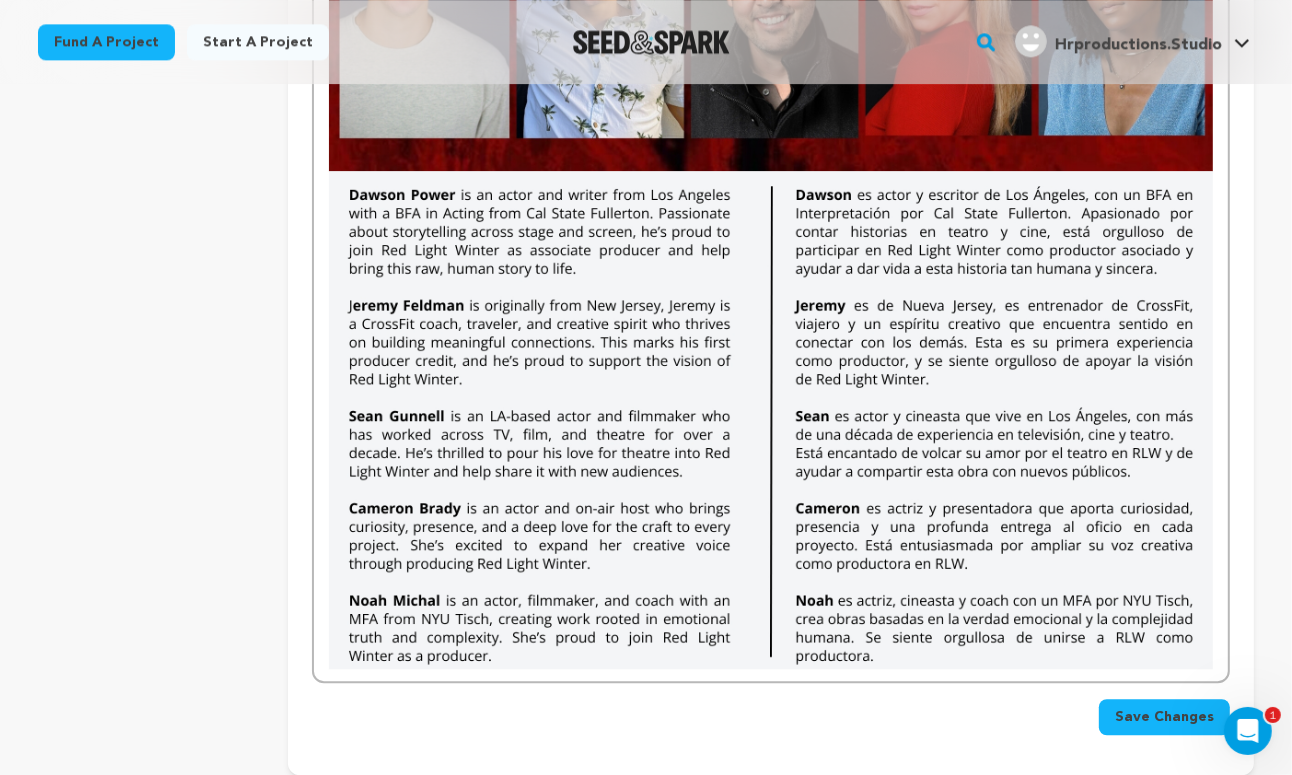 click on "Ramon as Matt Helena as Cristina  Anthony as Davis Our Director Lacy" at bounding box center [771, -1152] 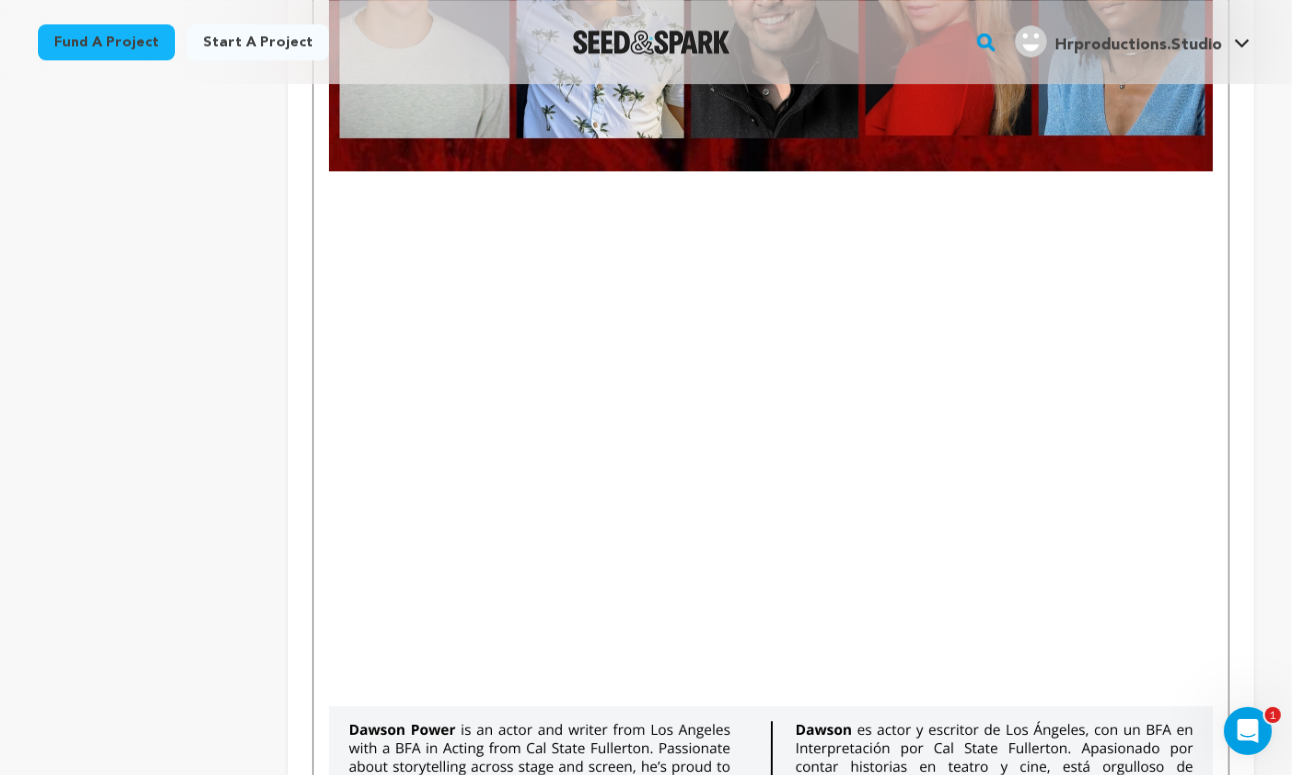 click at bounding box center [771, 199] 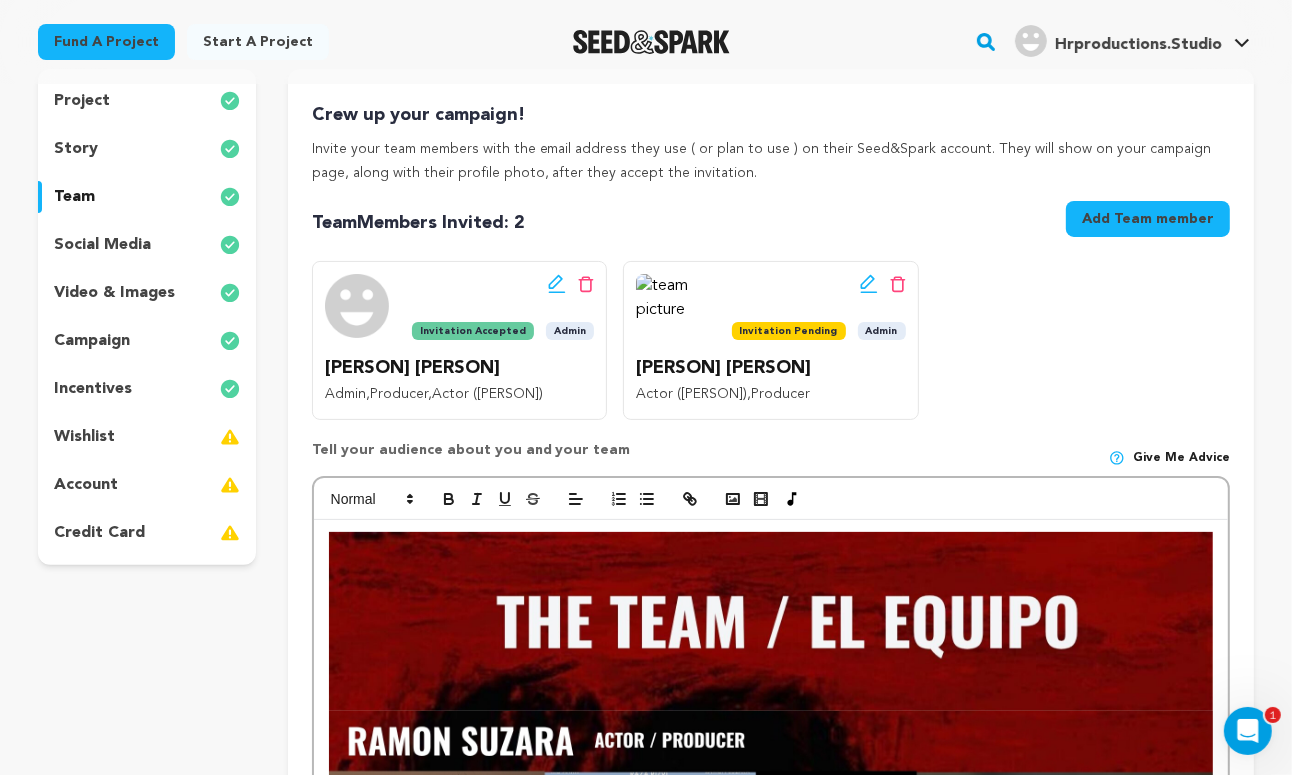 scroll, scrollTop: 34, scrollLeft: 0, axis: vertical 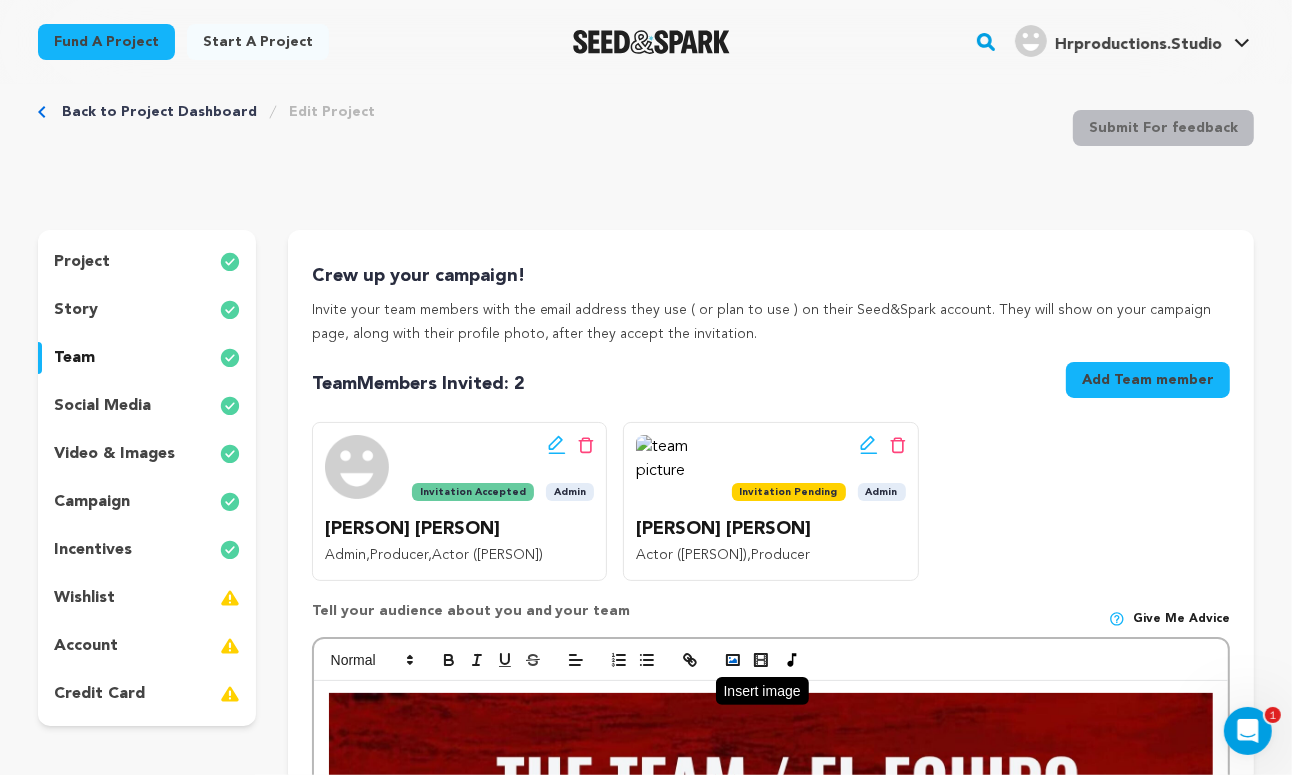 click 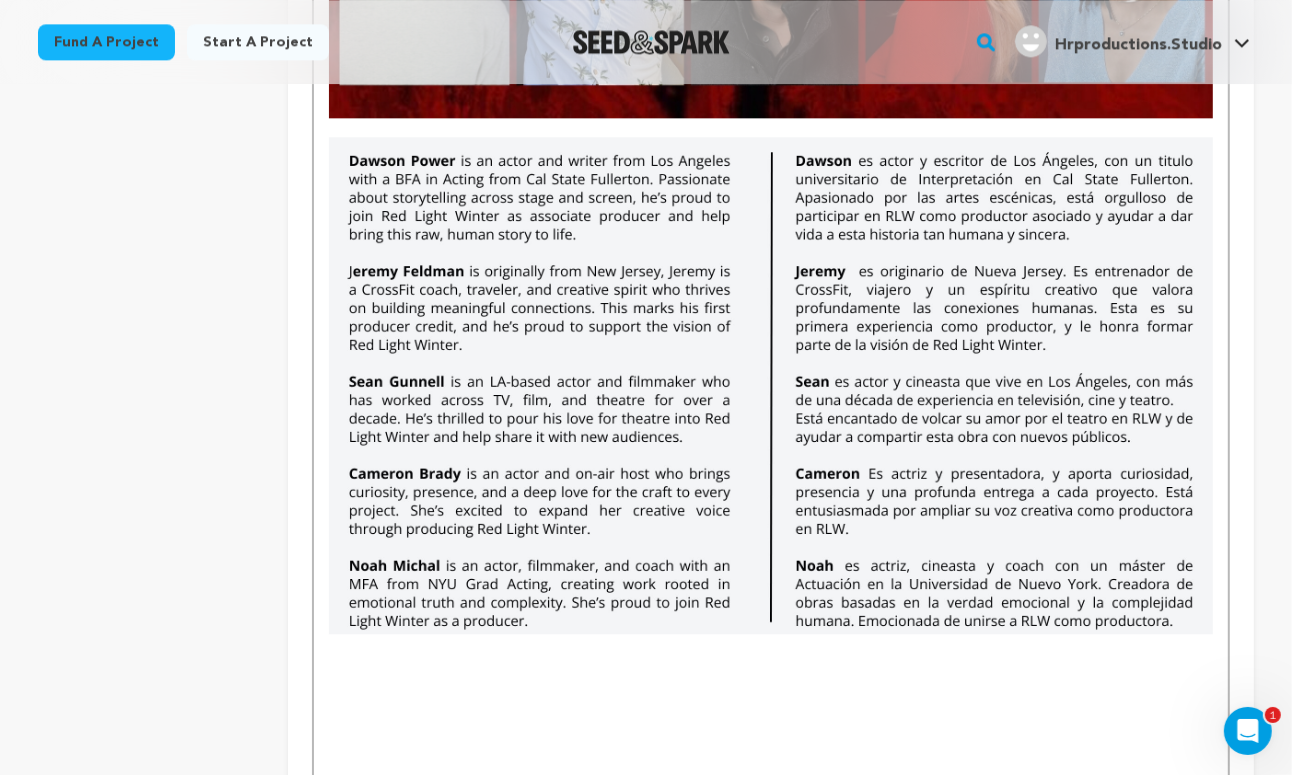 scroll, scrollTop: 3751, scrollLeft: 0, axis: vertical 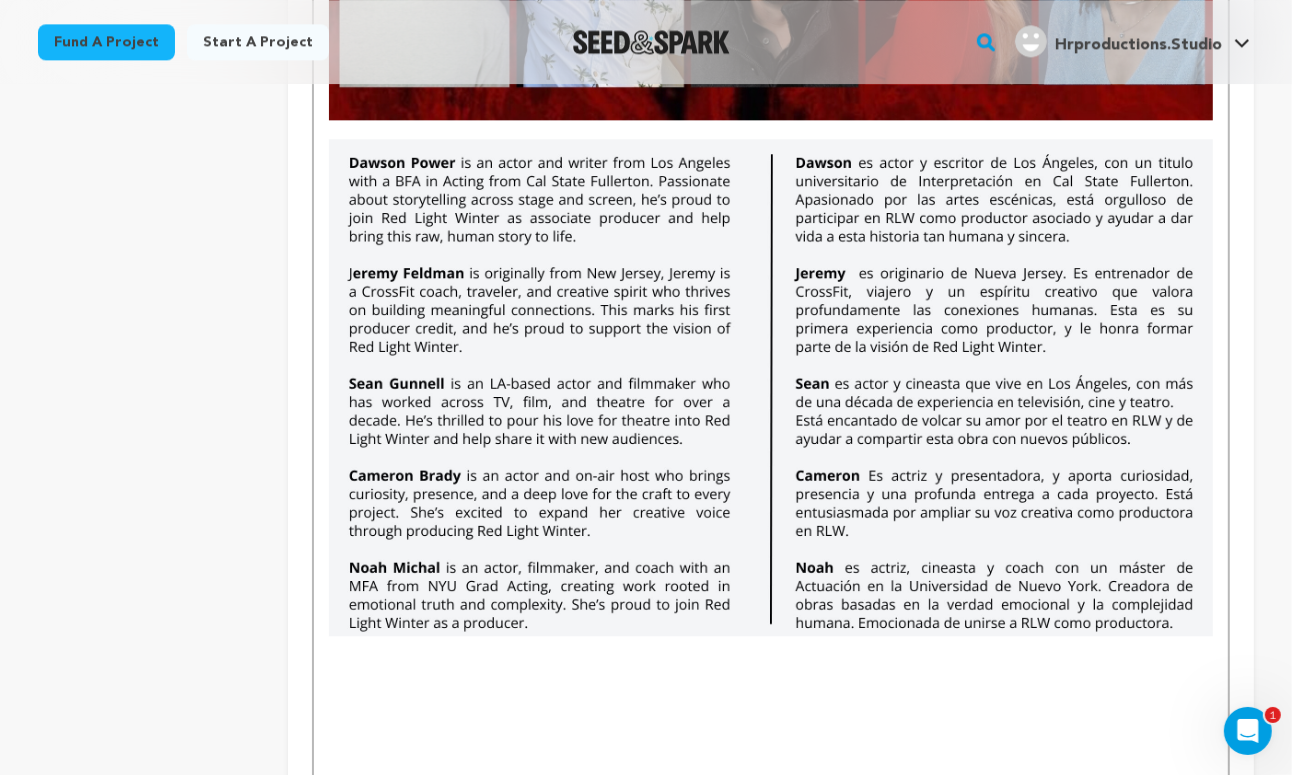 click at bounding box center [771, 387] 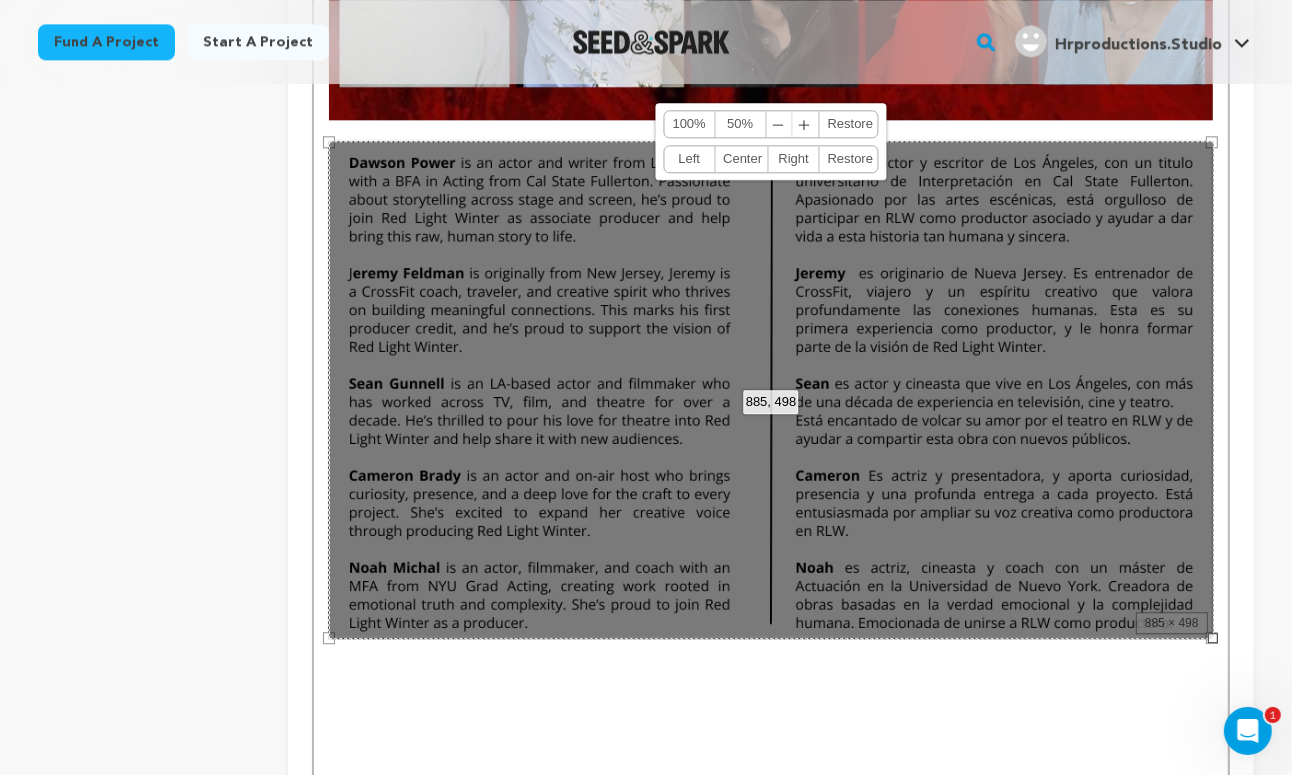 click at bounding box center [771, 129] 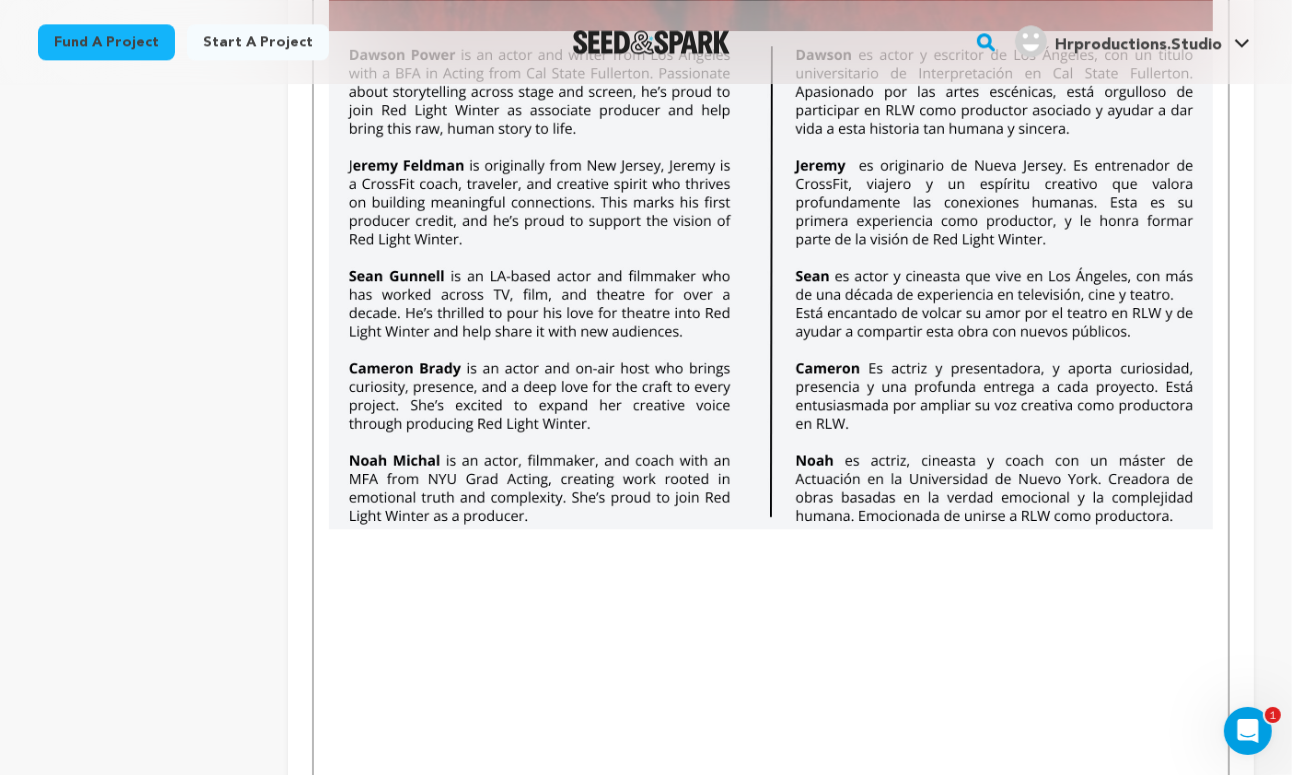 scroll, scrollTop: 4365, scrollLeft: 0, axis: vertical 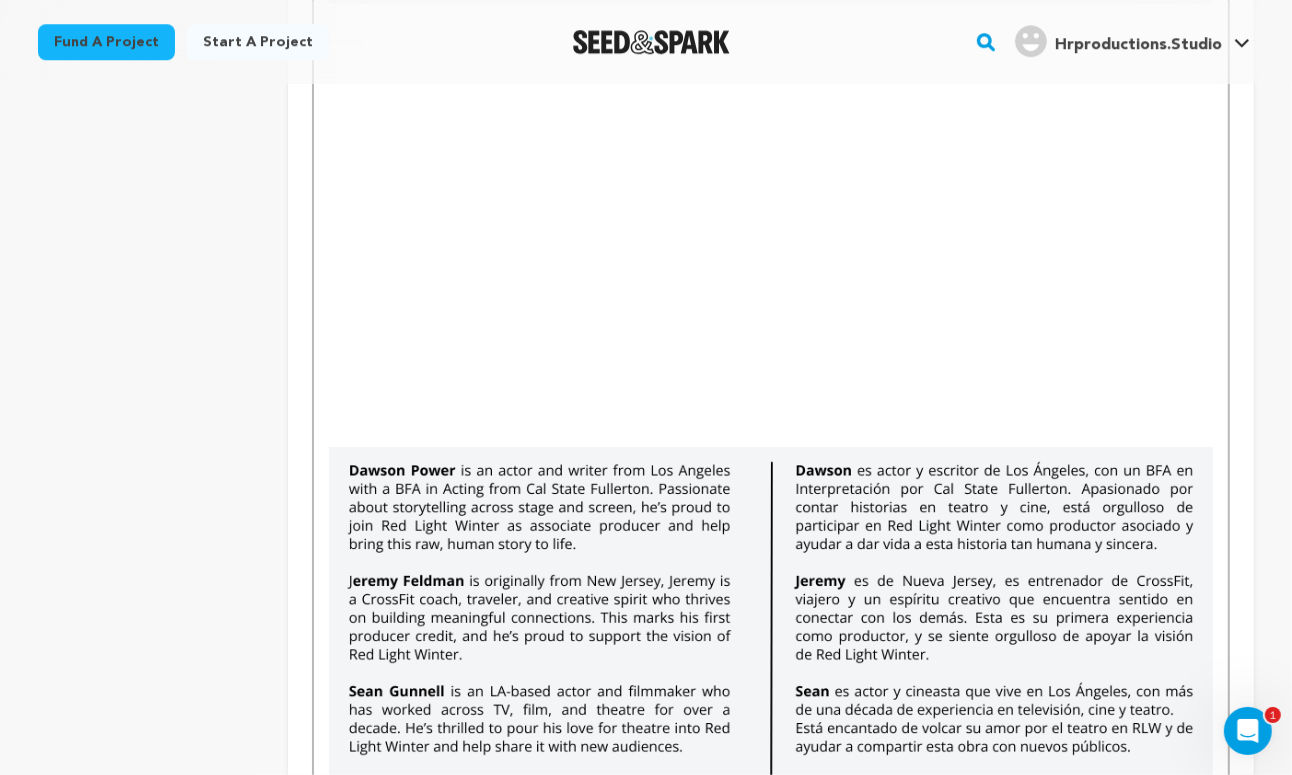 click at bounding box center [771, 437] 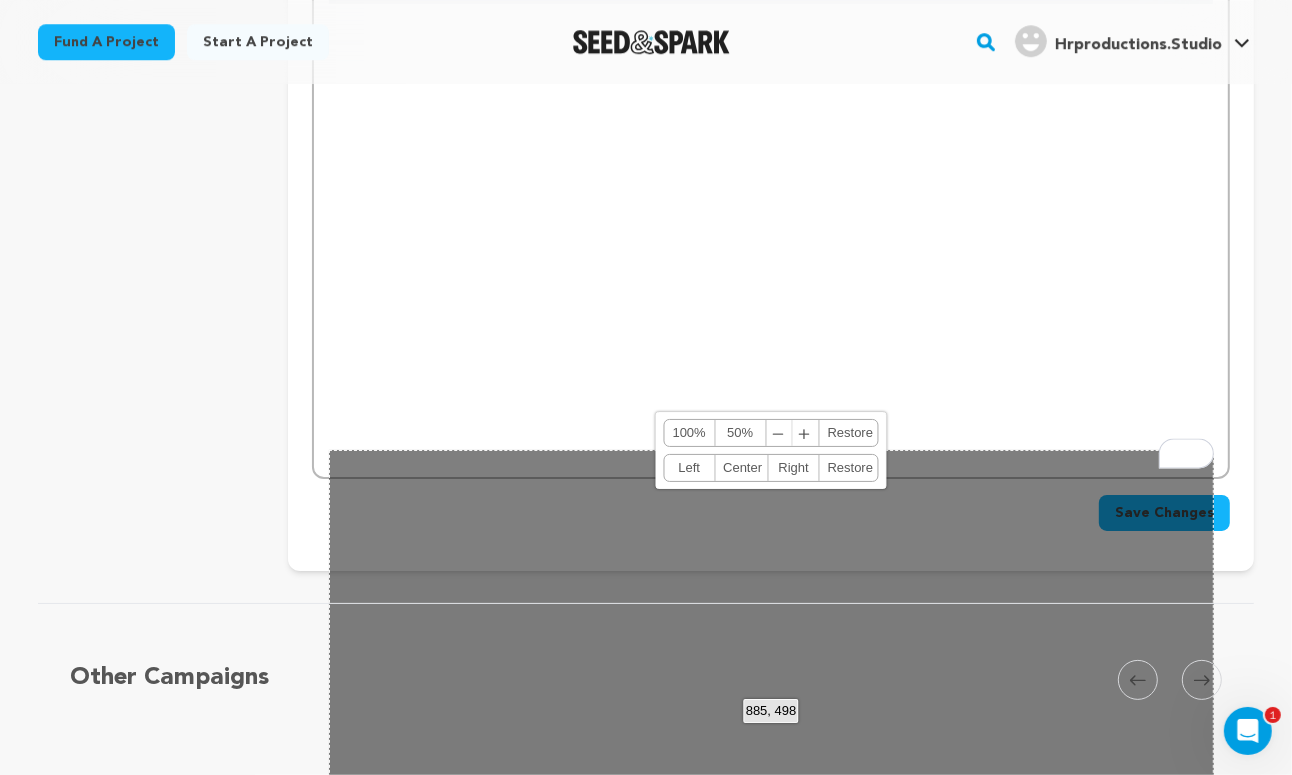 click at bounding box center (771, 382) 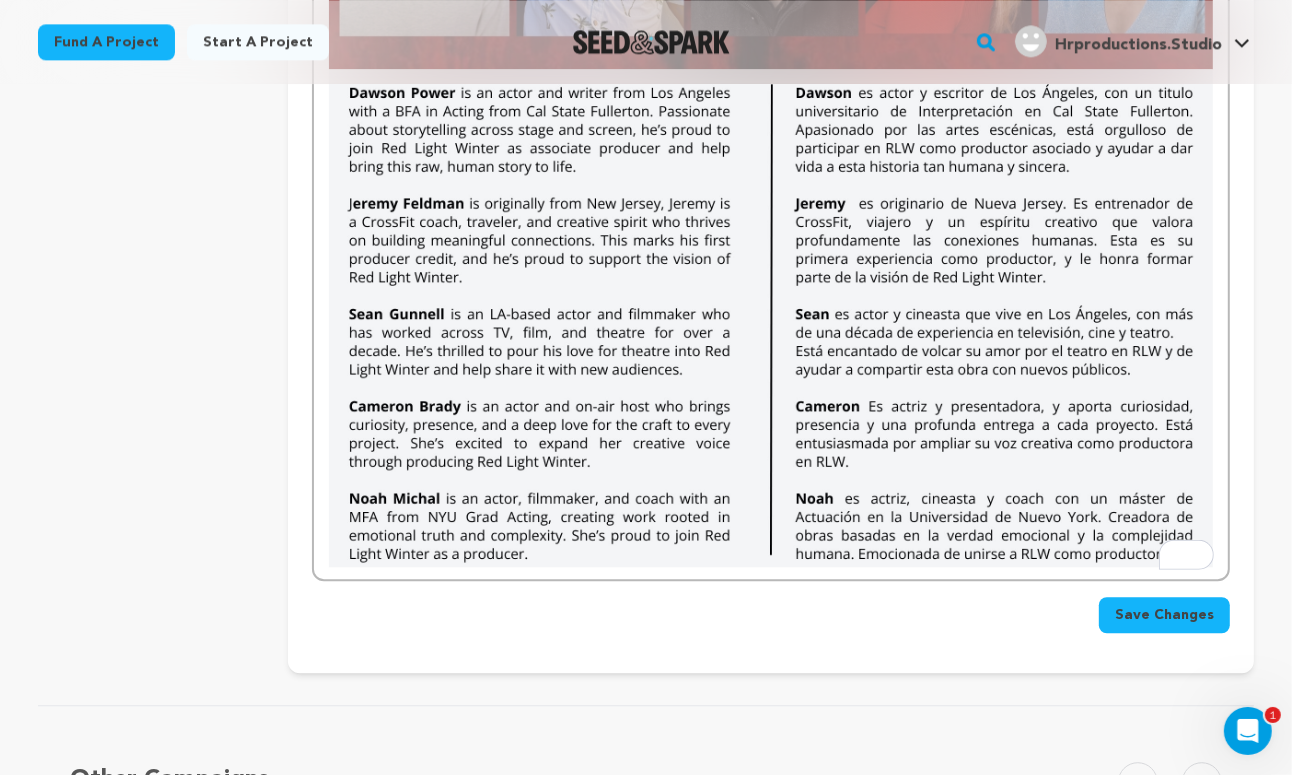 scroll, scrollTop: 3807, scrollLeft: 0, axis: vertical 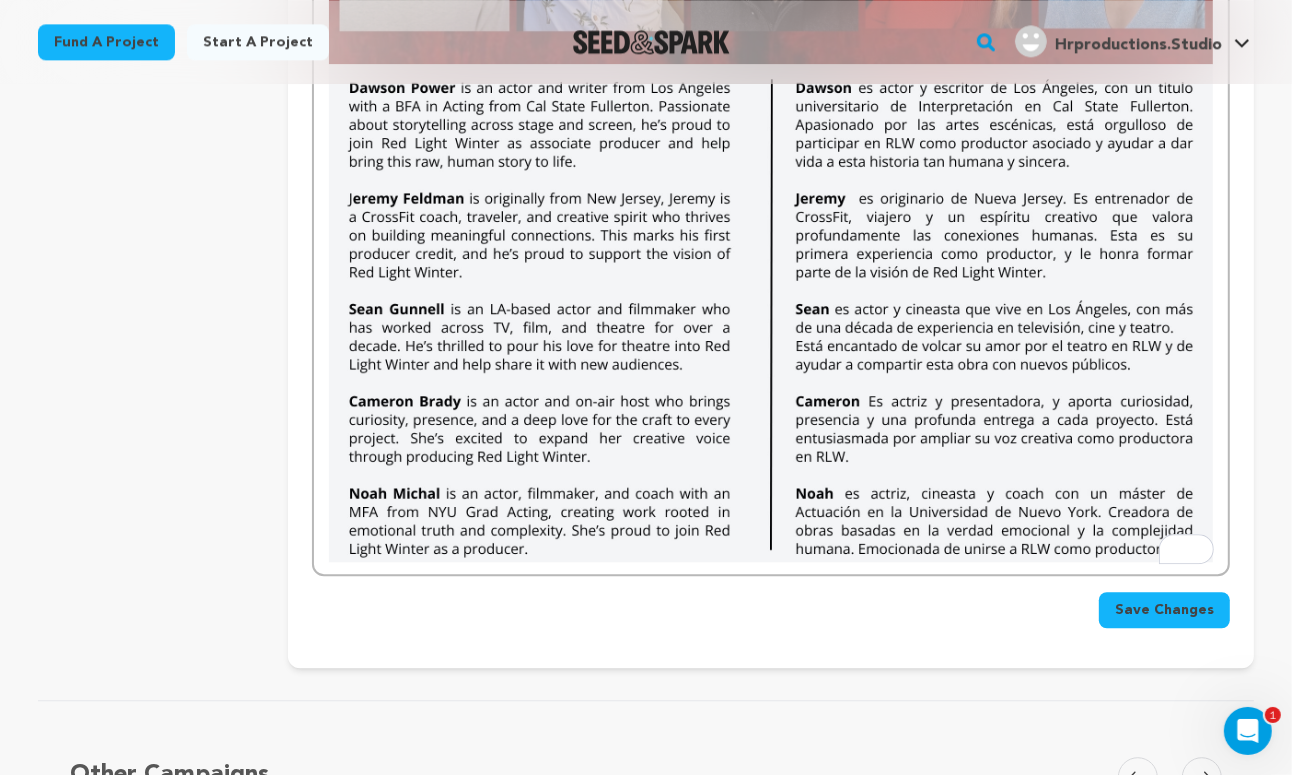 click on "Save Changes" at bounding box center (1164, 610) 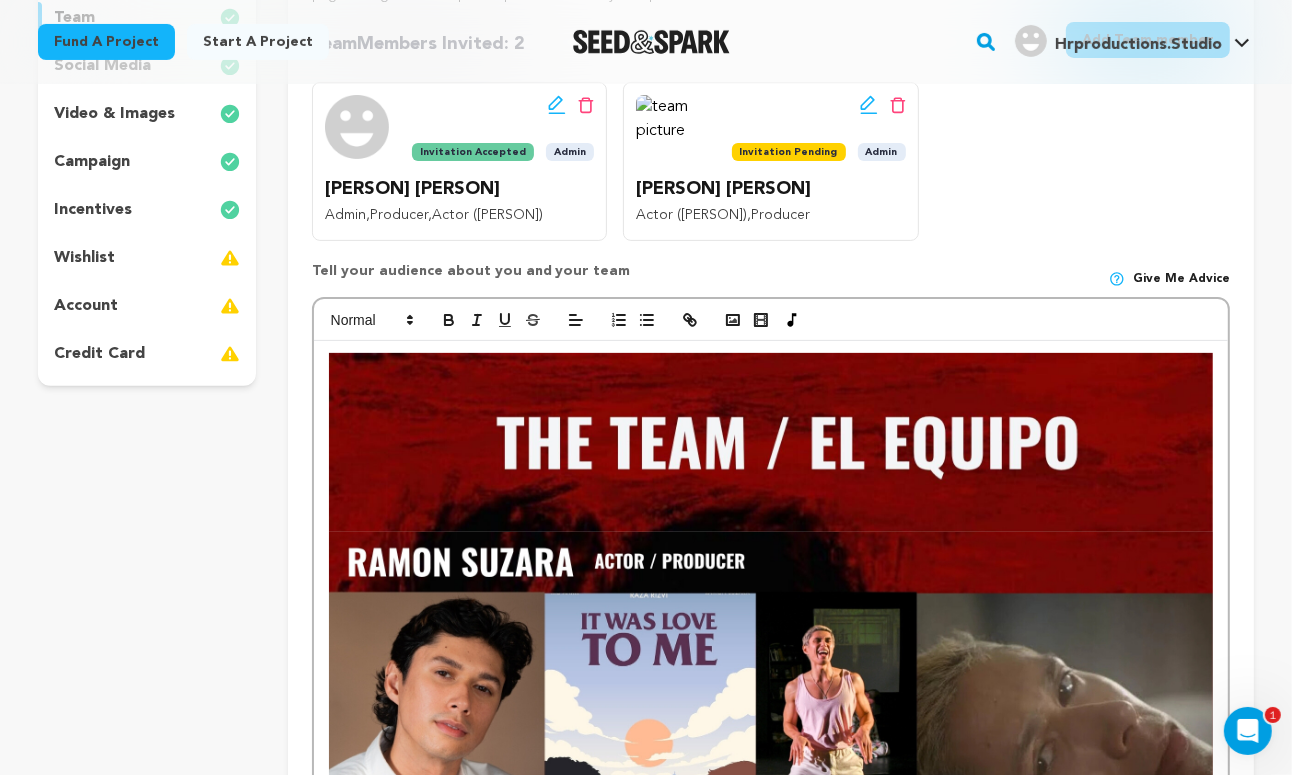 scroll, scrollTop: 383, scrollLeft: 0, axis: vertical 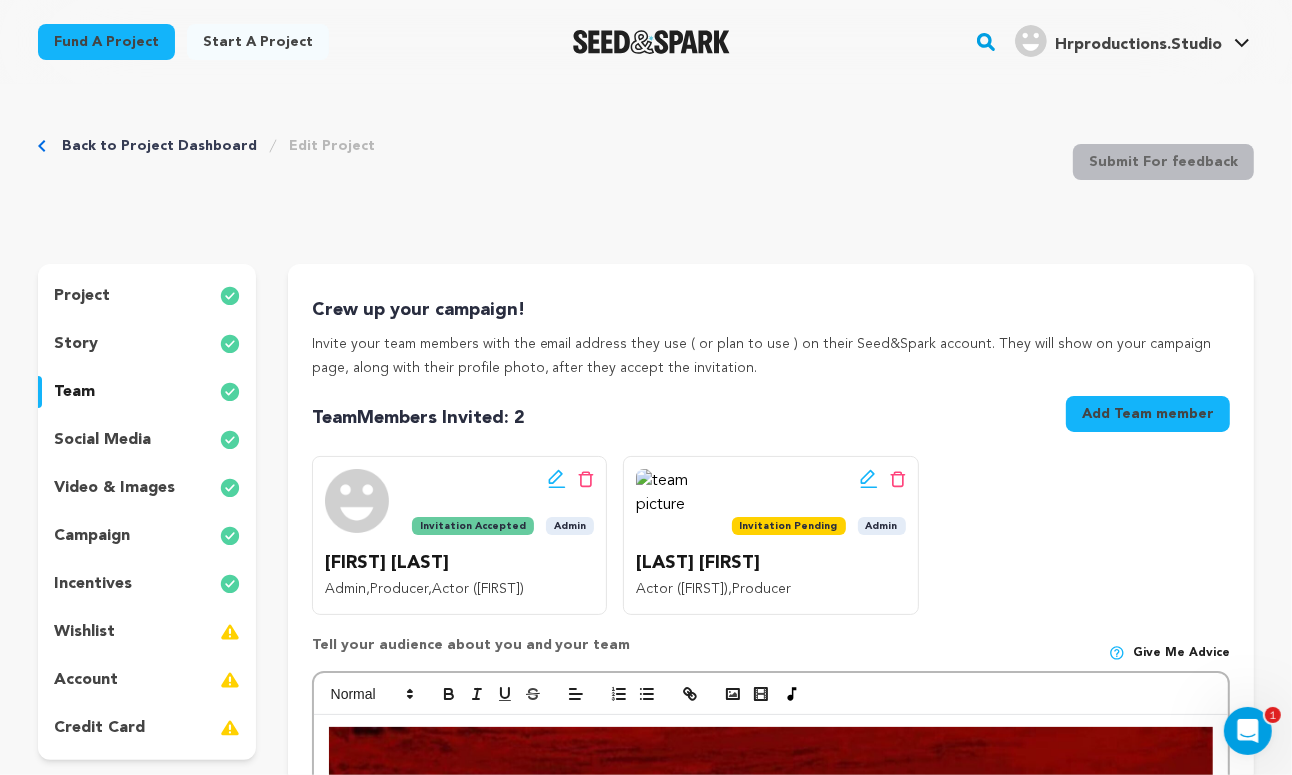 click on "project" at bounding box center (82, 296) 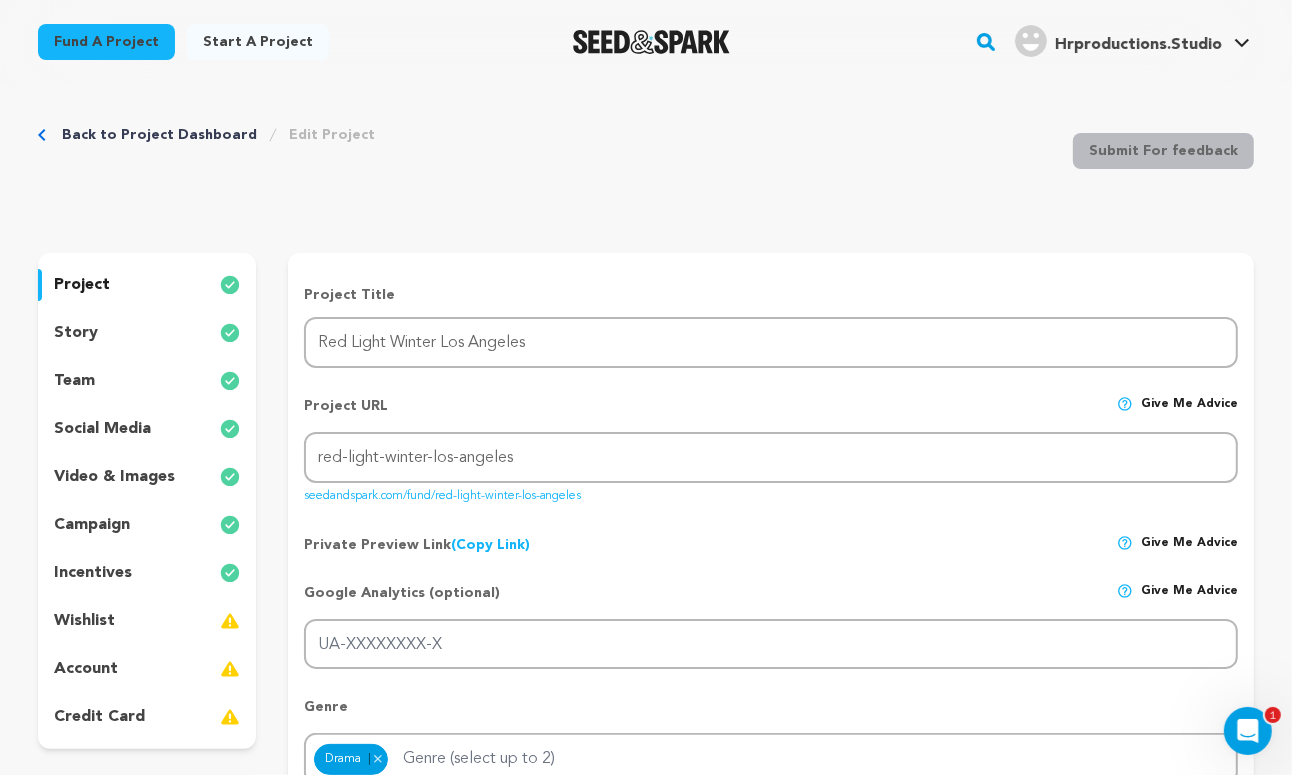 scroll, scrollTop: 0, scrollLeft: 0, axis: both 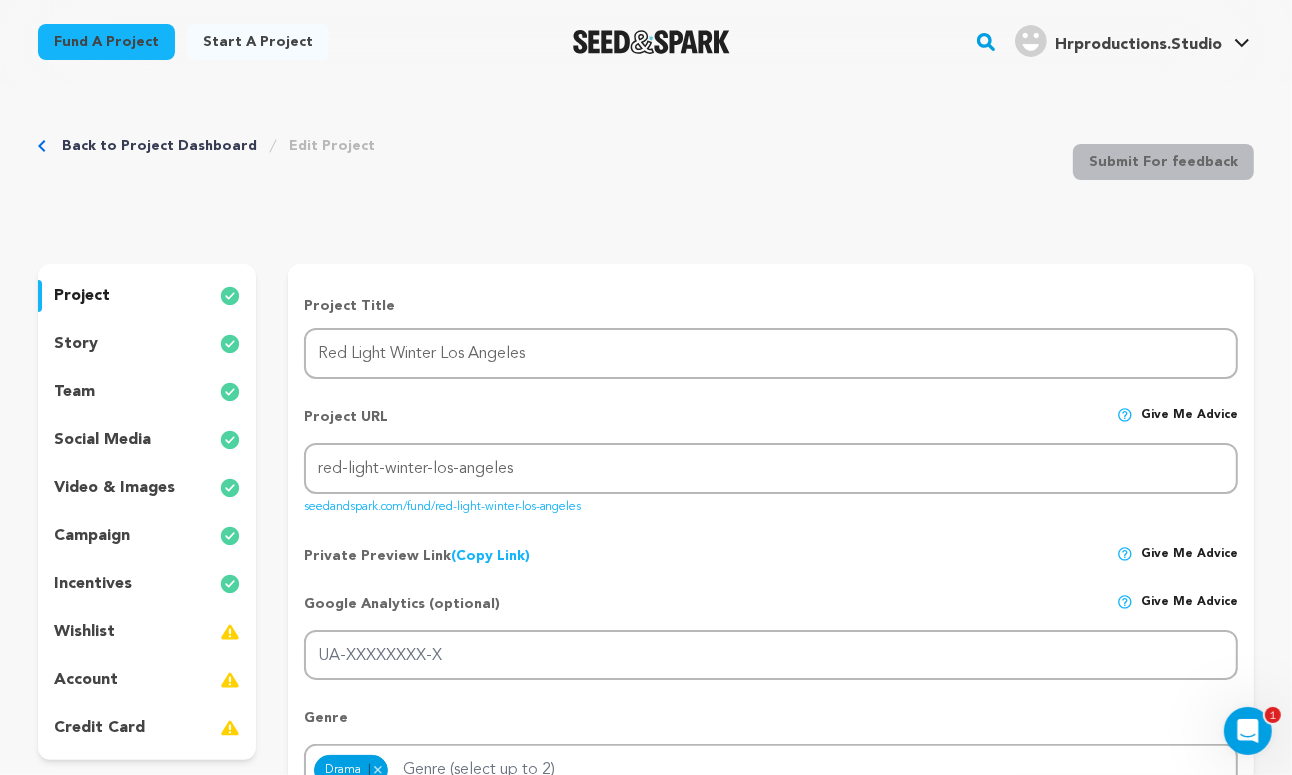 click on "account" at bounding box center (86, 680) 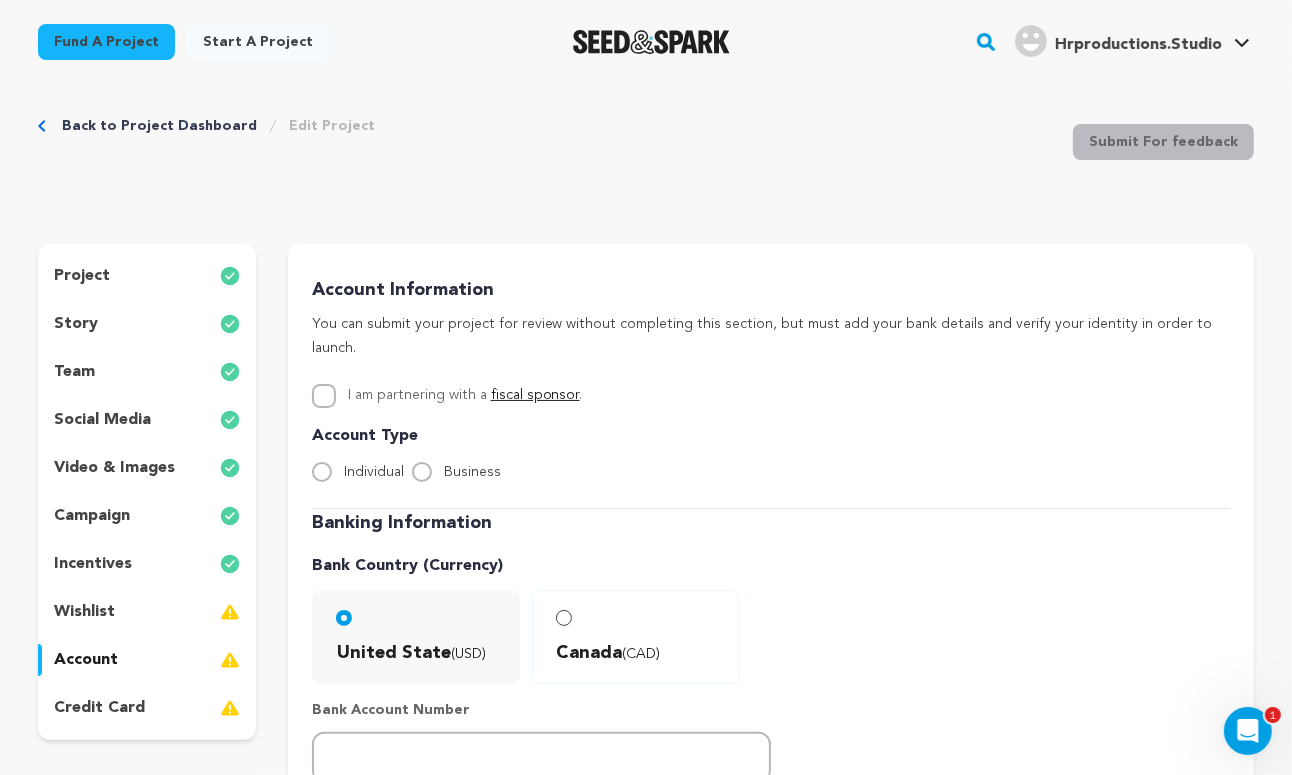 scroll, scrollTop: 26, scrollLeft: 0, axis: vertical 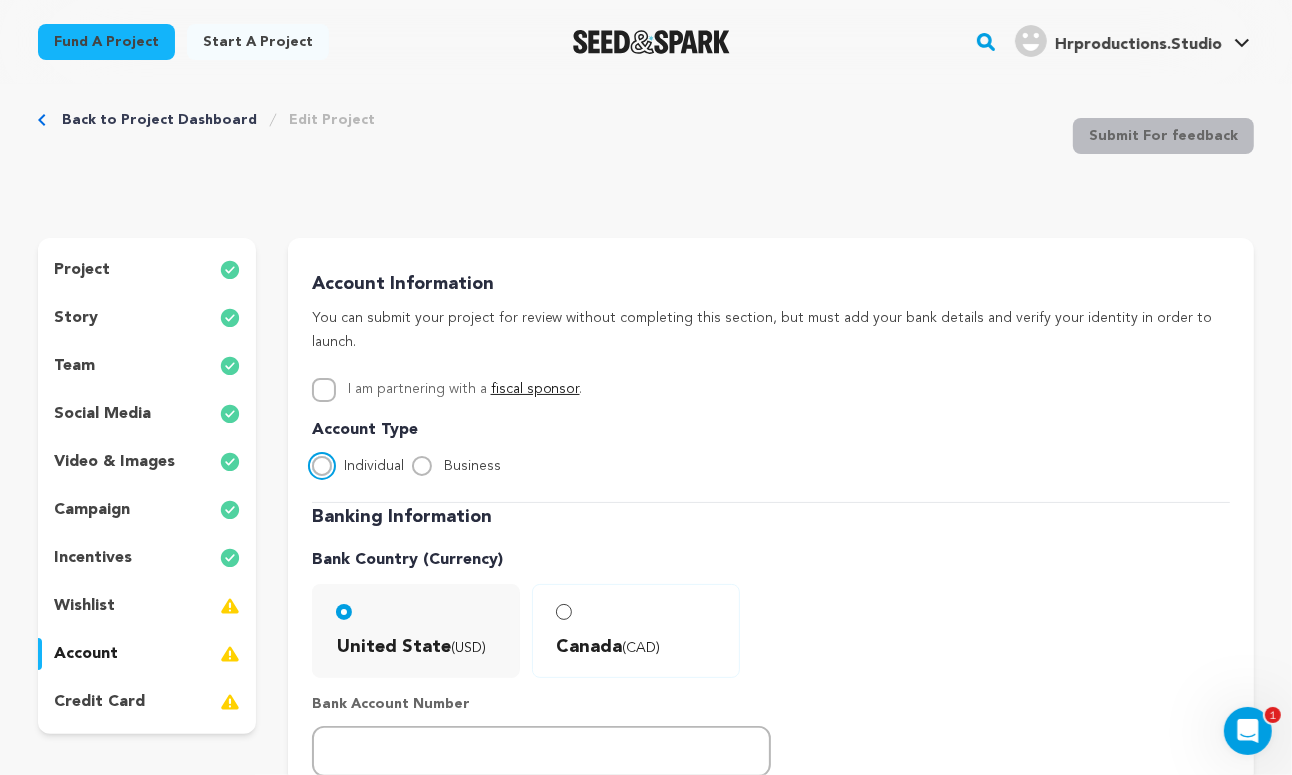 click on "Individual" at bounding box center (322, 466) 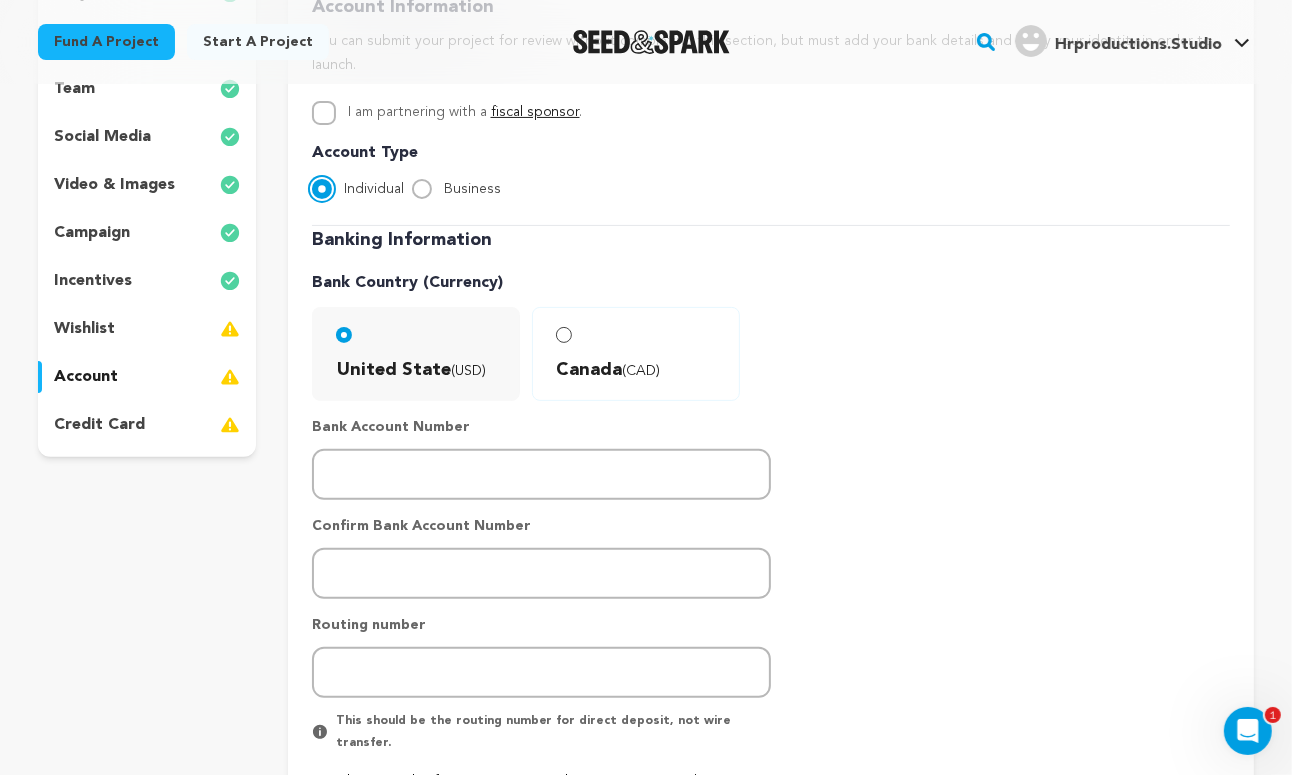 scroll, scrollTop: 352, scrollLeft: 0, axis: vertical 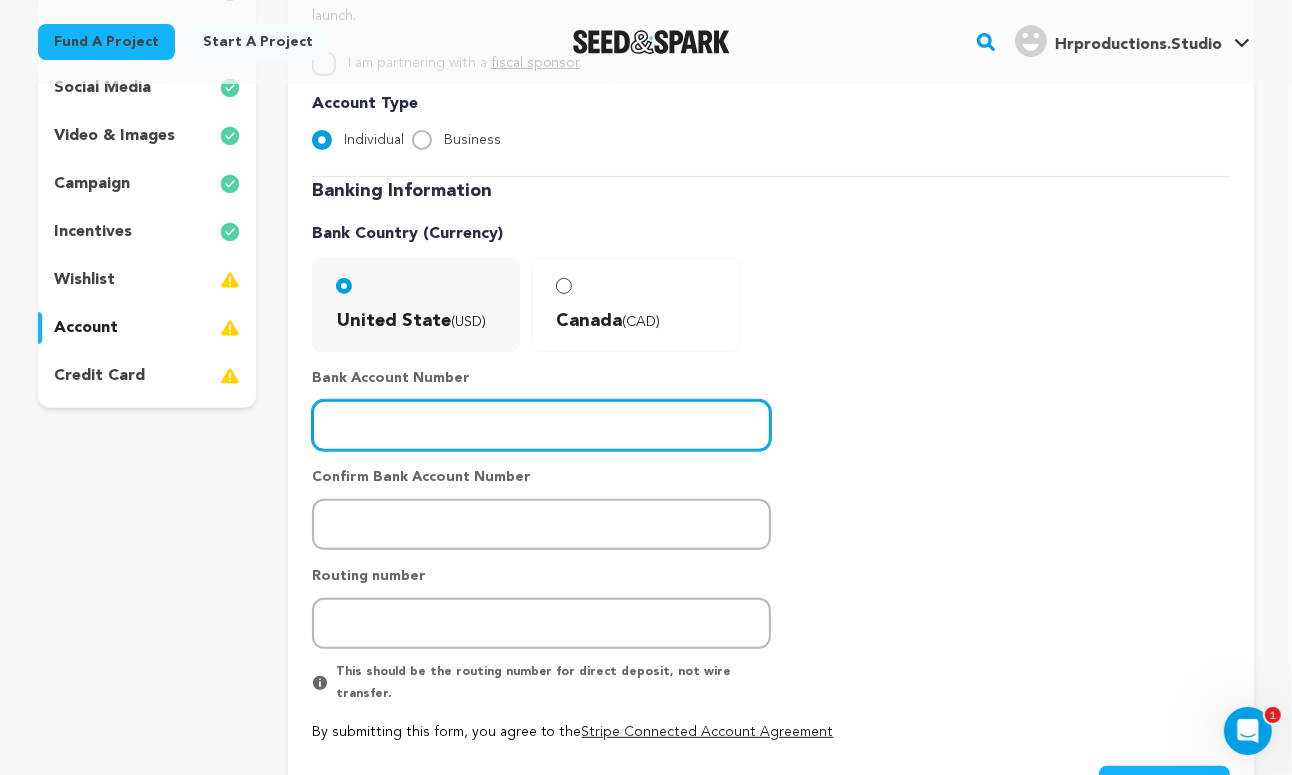 click at bounding box center [541, 425] 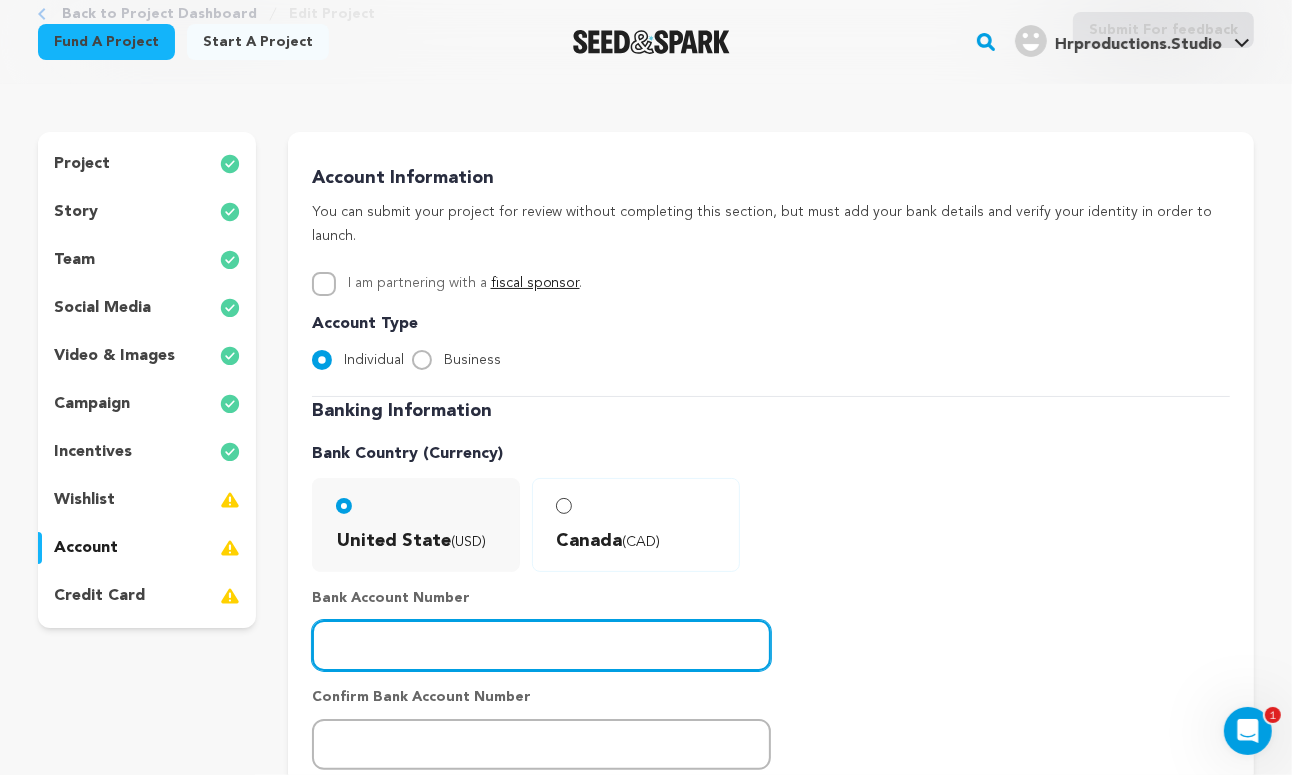 scroll, scrollTop: 138, scrollLeft: 0, axis: vertical 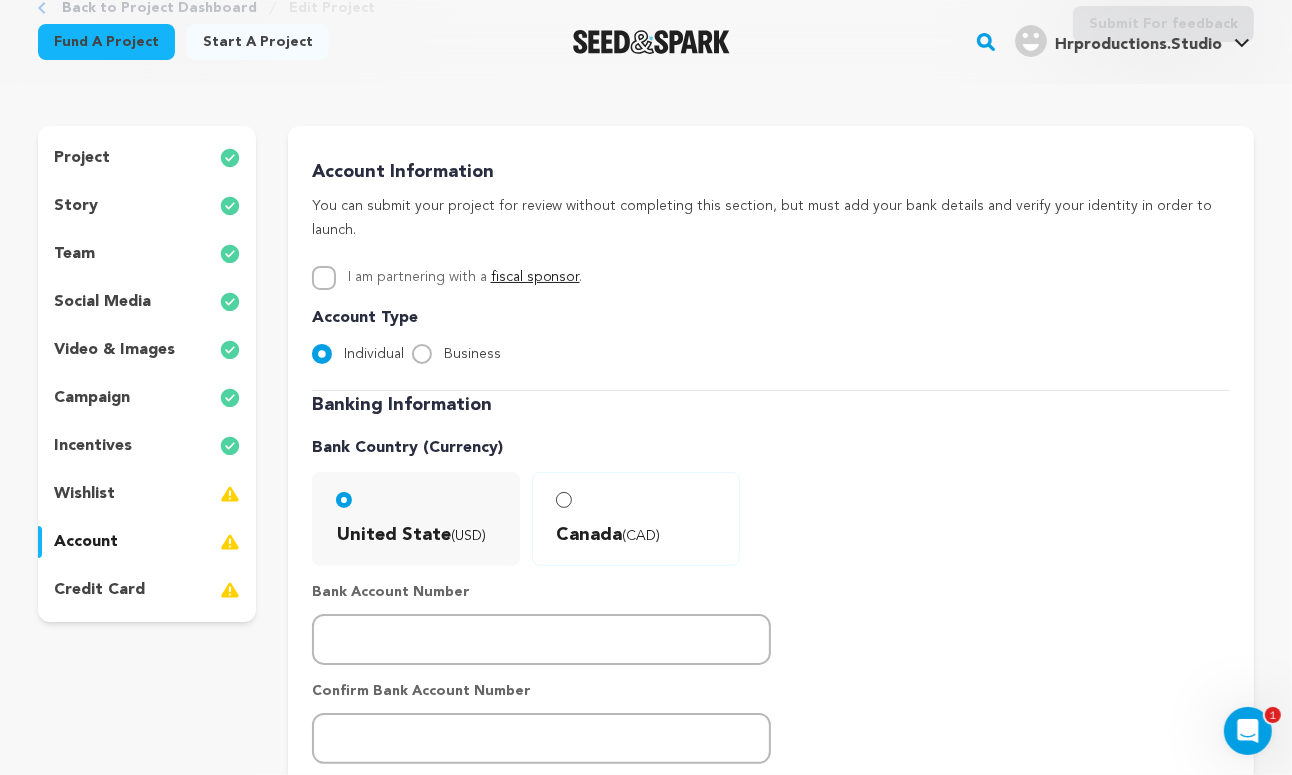 click on "project" at bounding box center [82, 158] 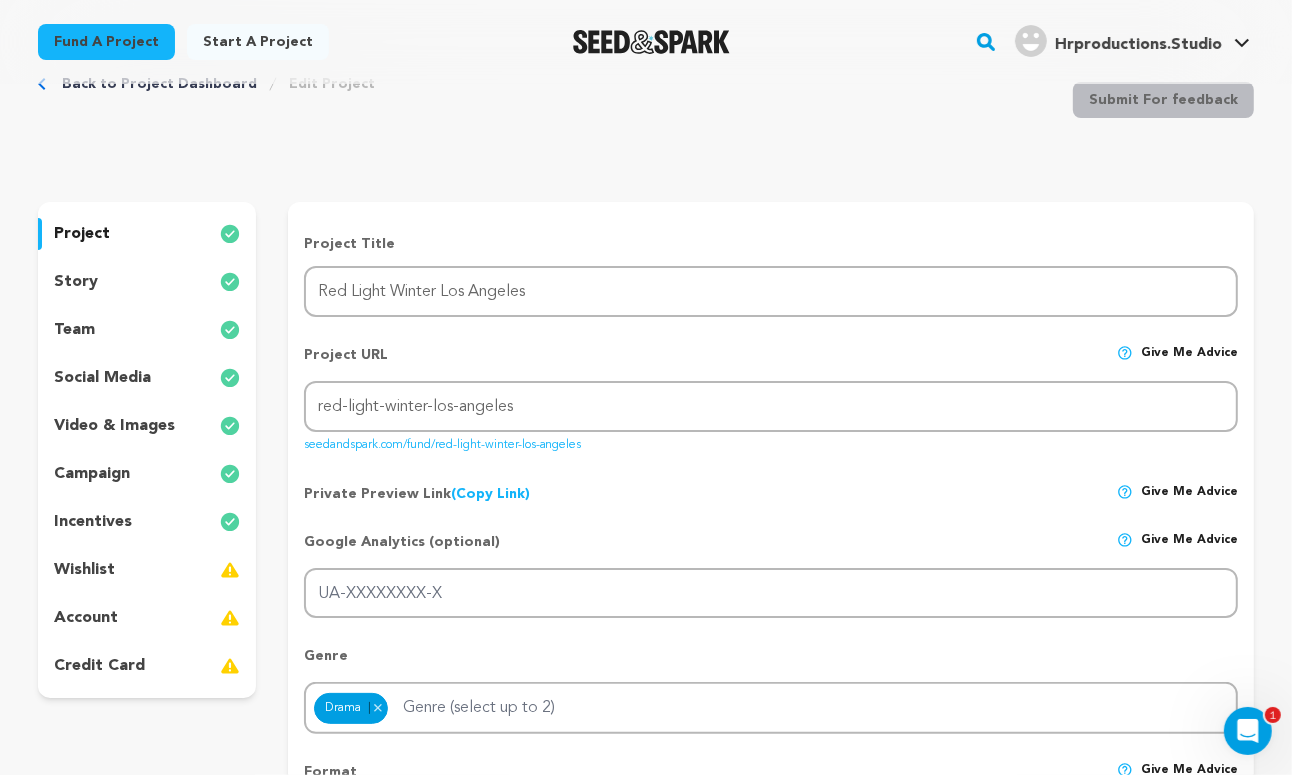 scroll, scrollTop: 0, scrollLeft: 0, axis: both 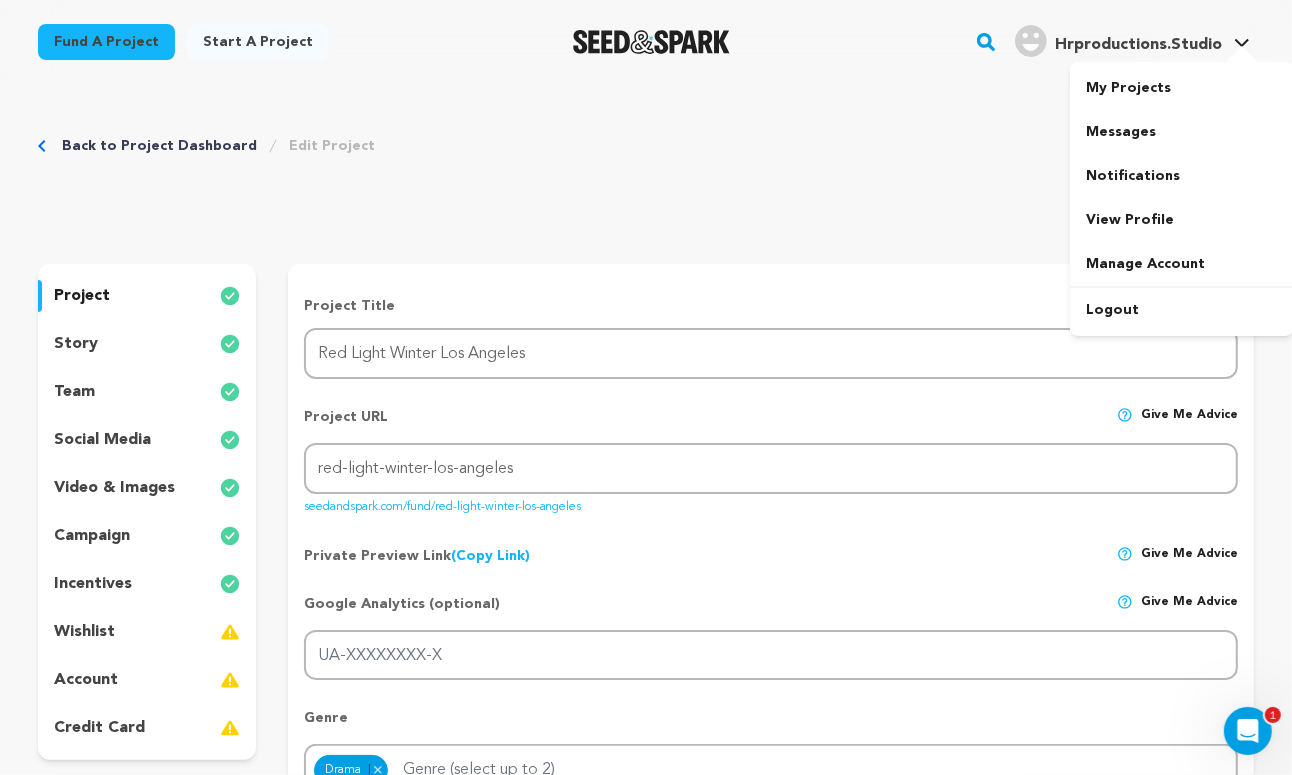 click on "Hrproductions.Studio" at bounding box center [1138, 45] 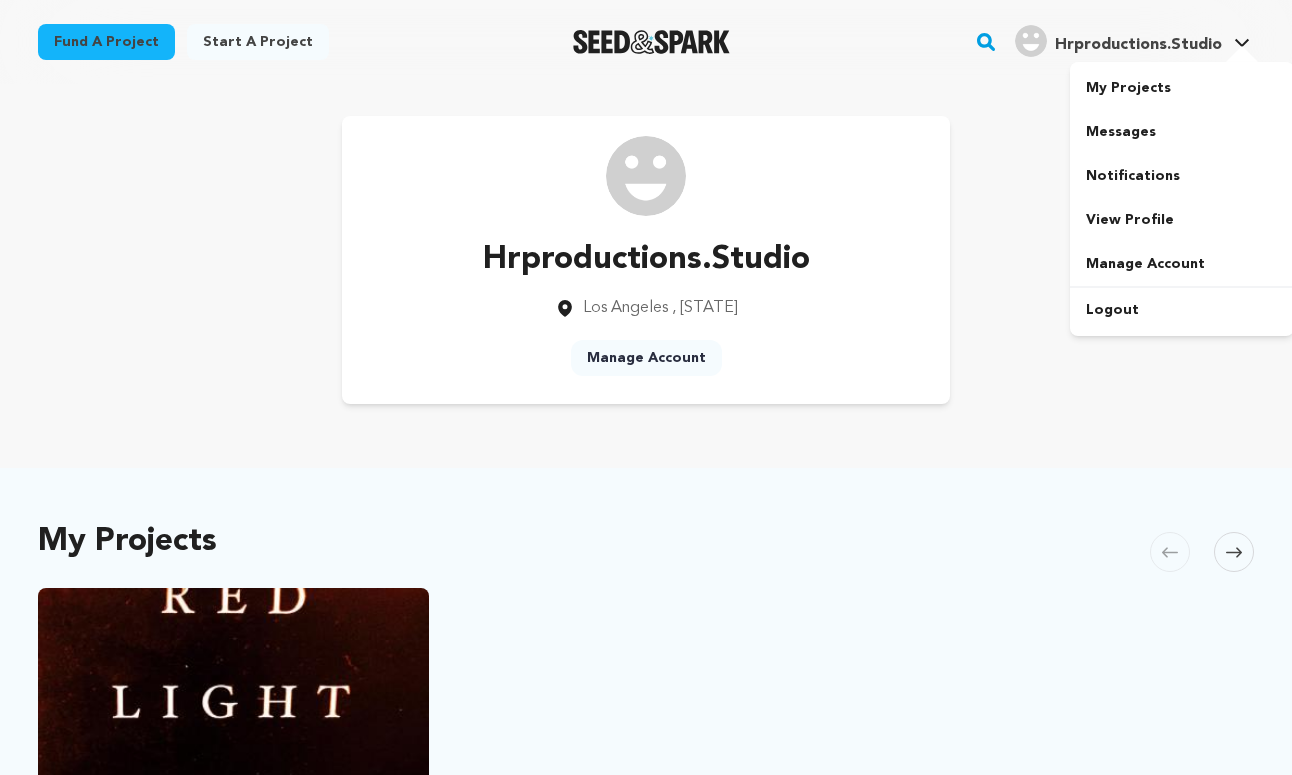 scroll, scrollTop: 0, scrollLeft: 0, axis: both 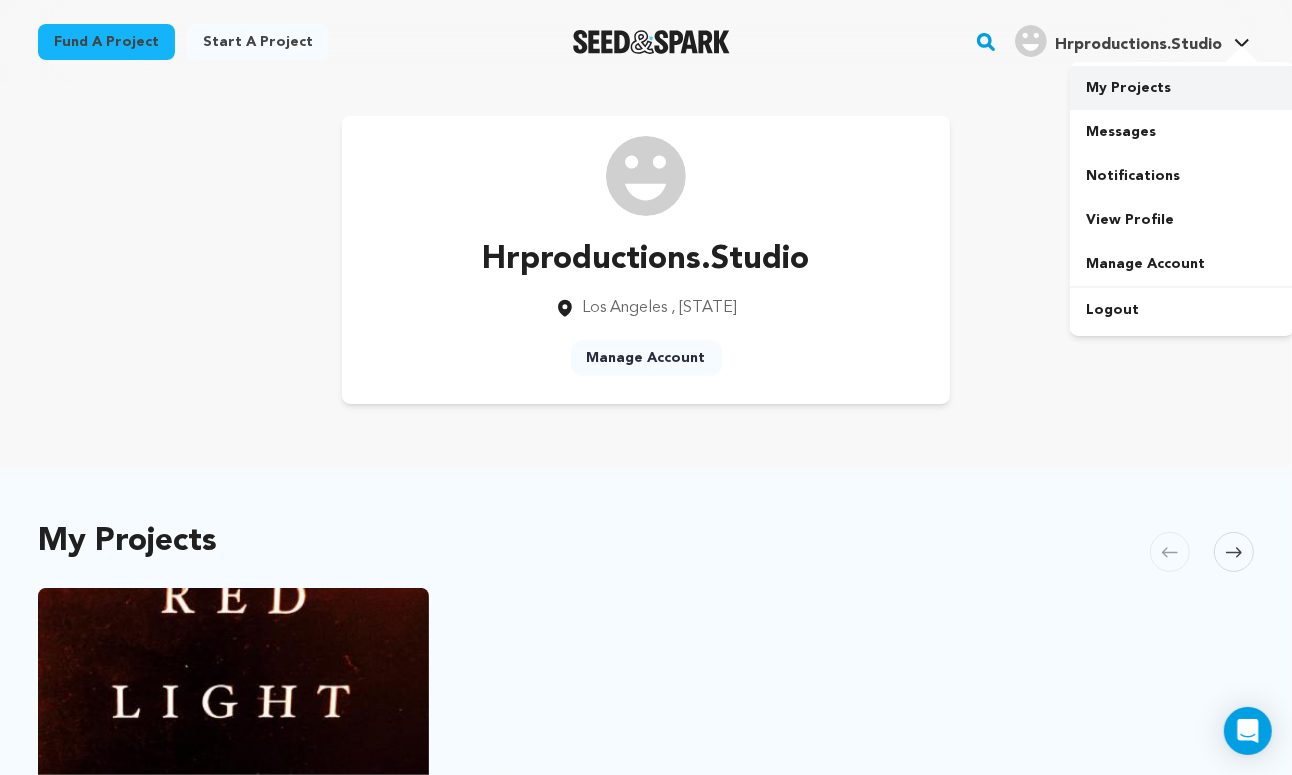 click on "My Projects" at bounding box center (1182, 88) 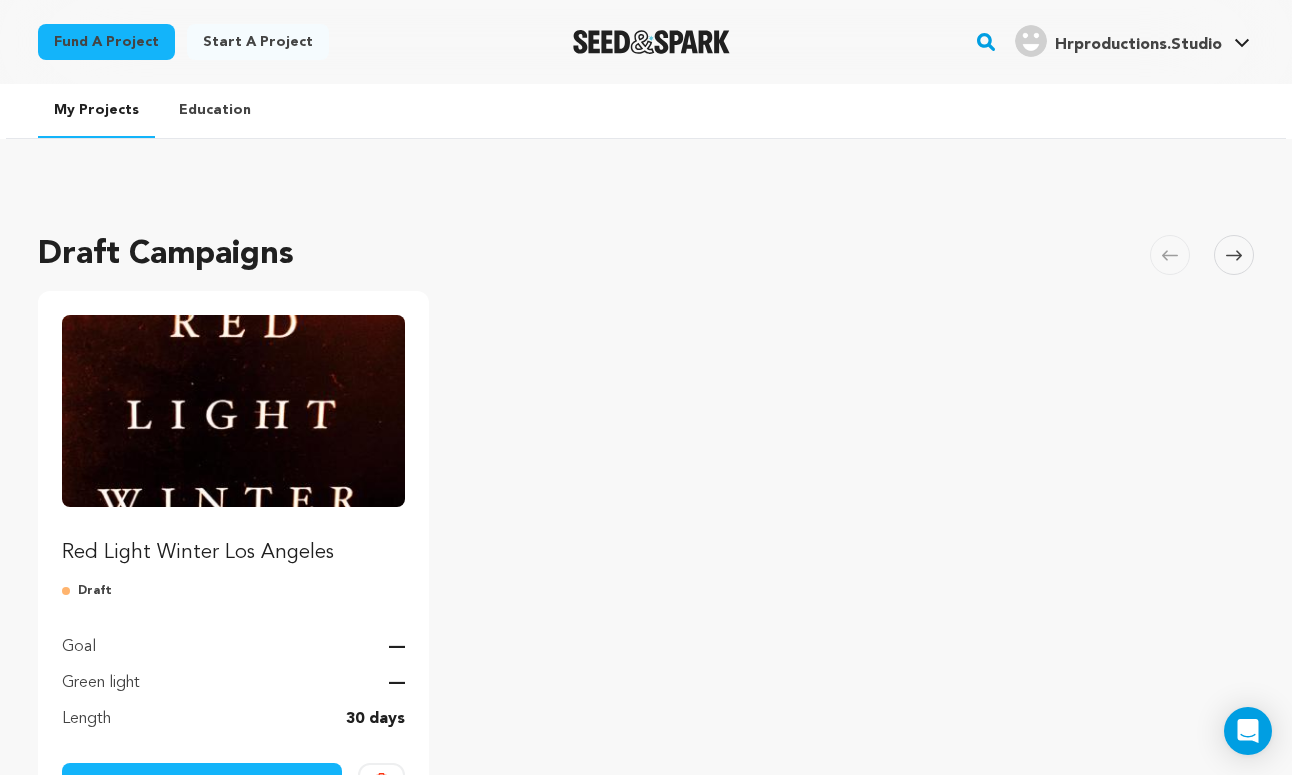 scroll, scrollTop: 0, scrollLeft: 0, axis: both 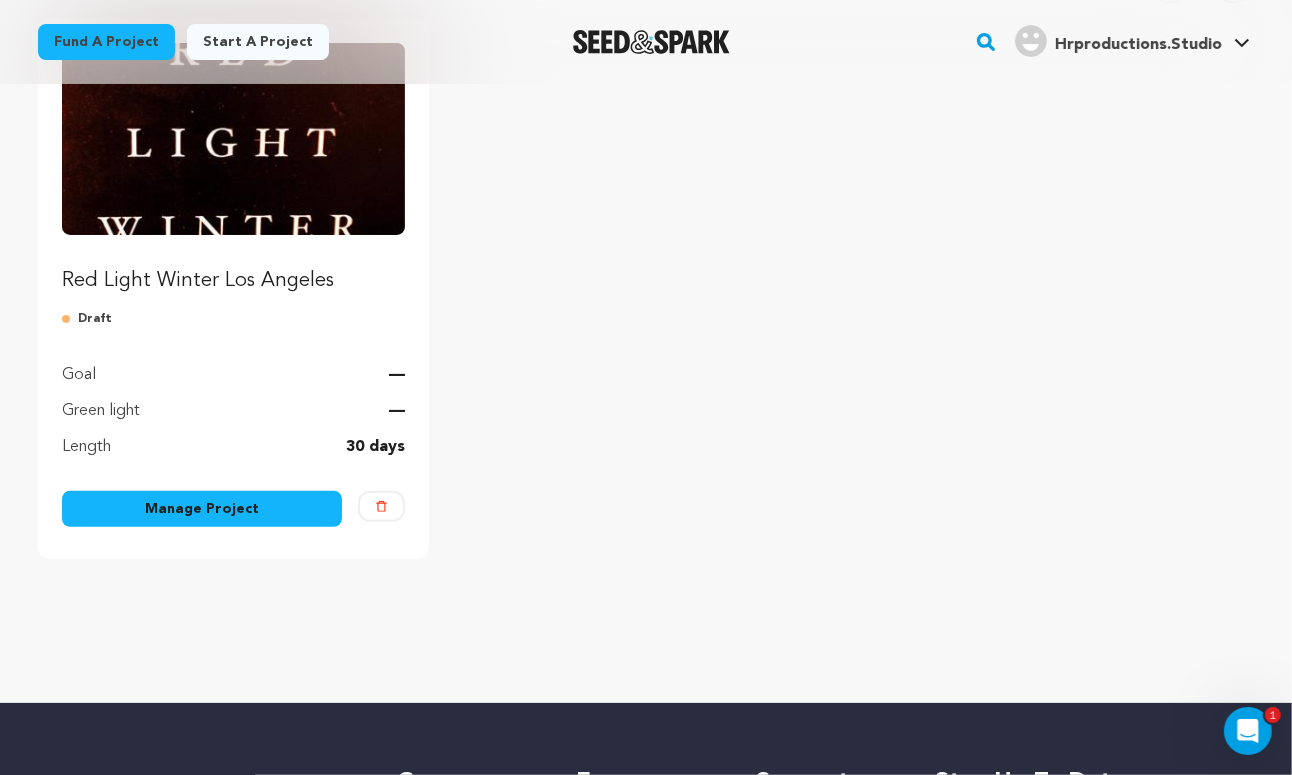 click on "Manage Project" at bounding box center [202, 509] 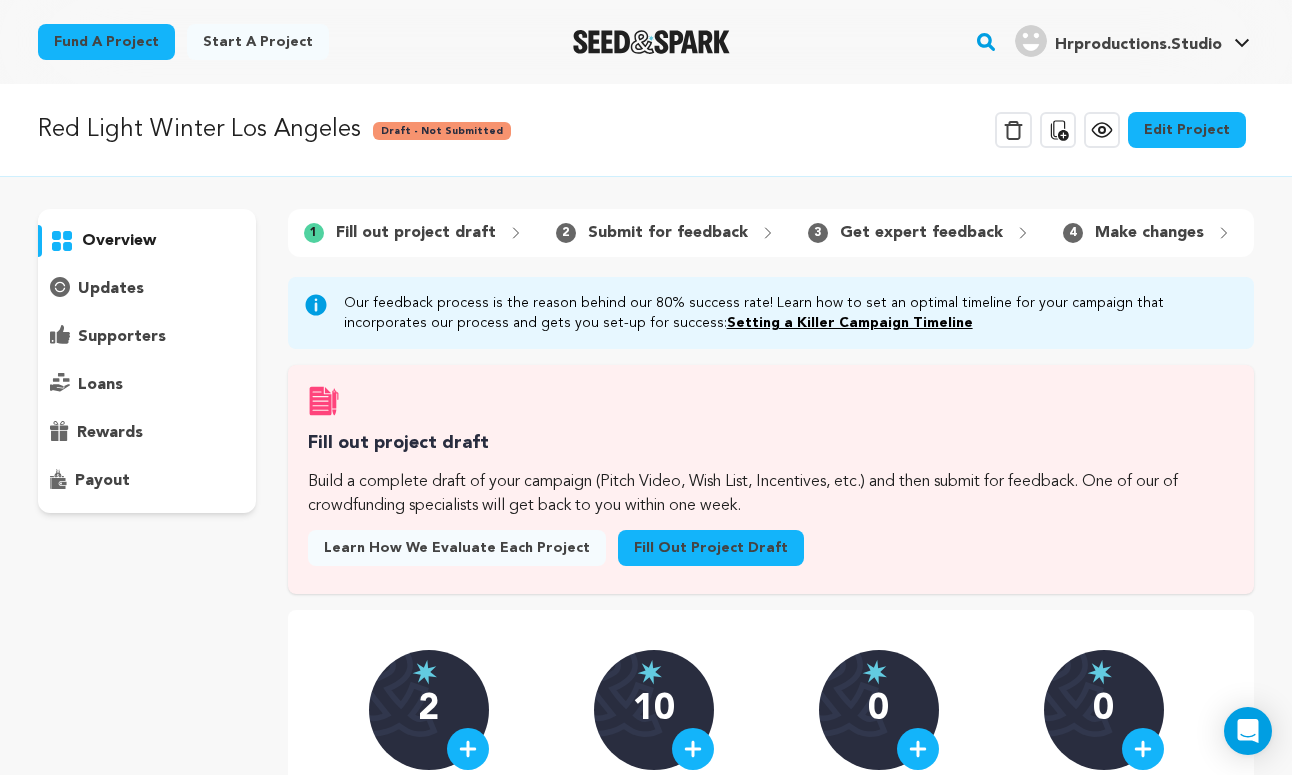 scroll, scrollTop: 0, scrollLeft: 0, axis: both 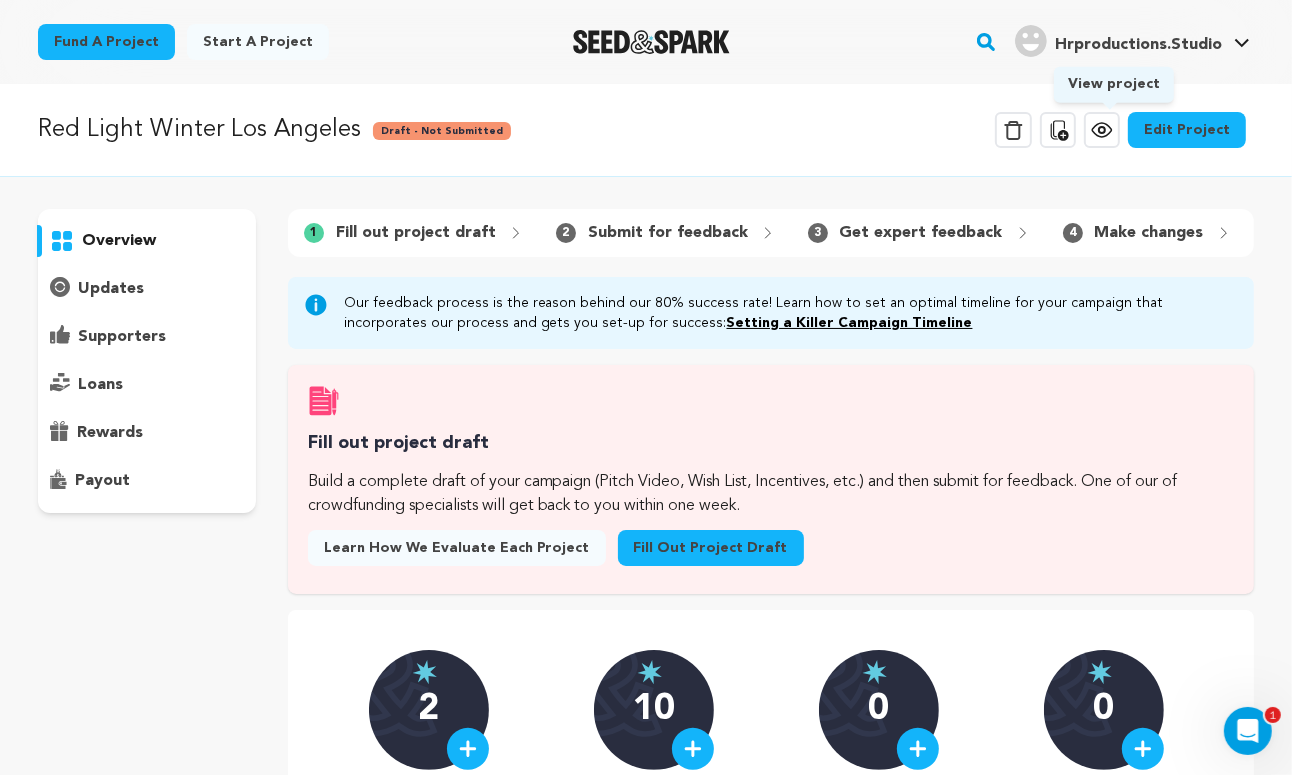 click 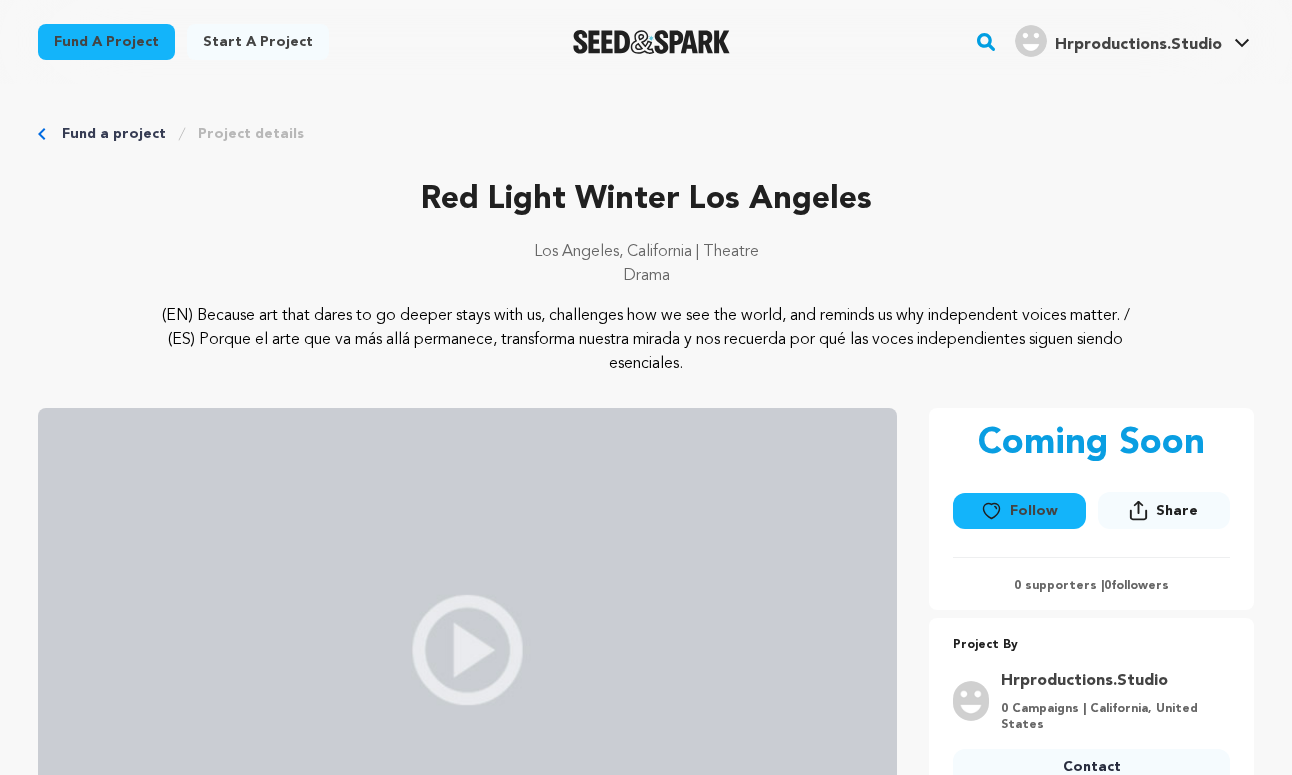 scroll, scrollTop: 0, scrollLeft: 0, axis: both 